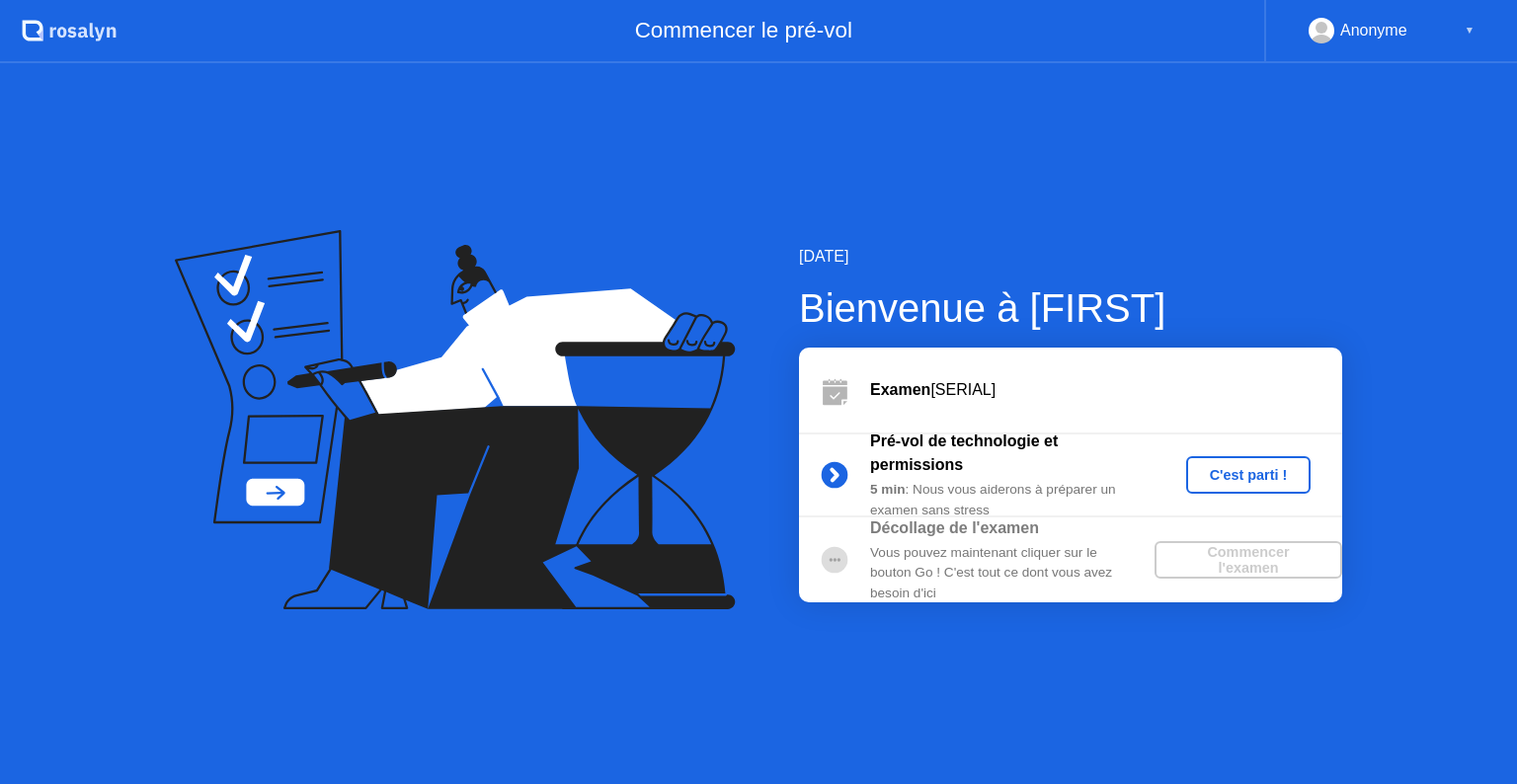 scroll, scrollTop: 0, scrollLeft: 0, axis: both 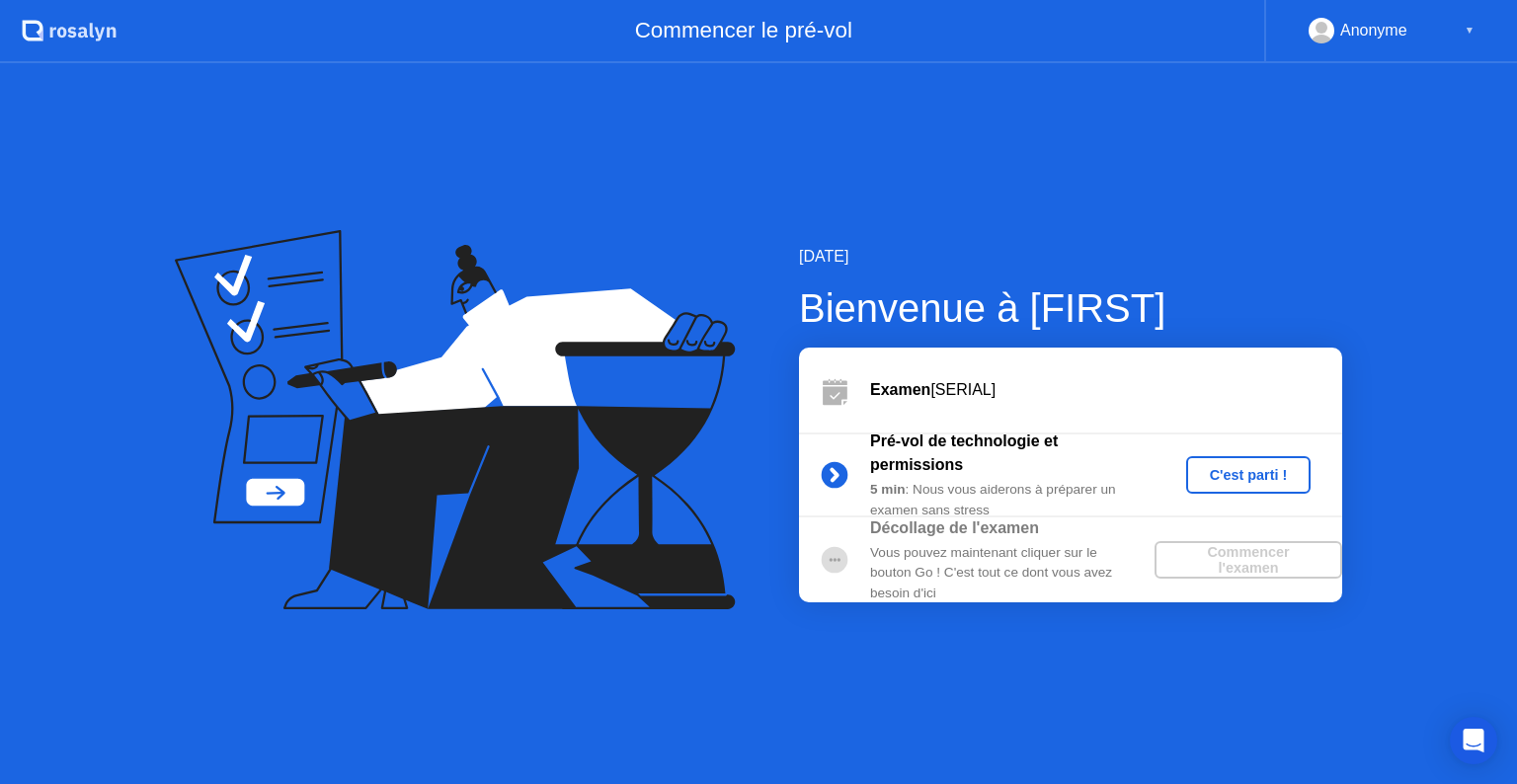 click on "C'est parti !" 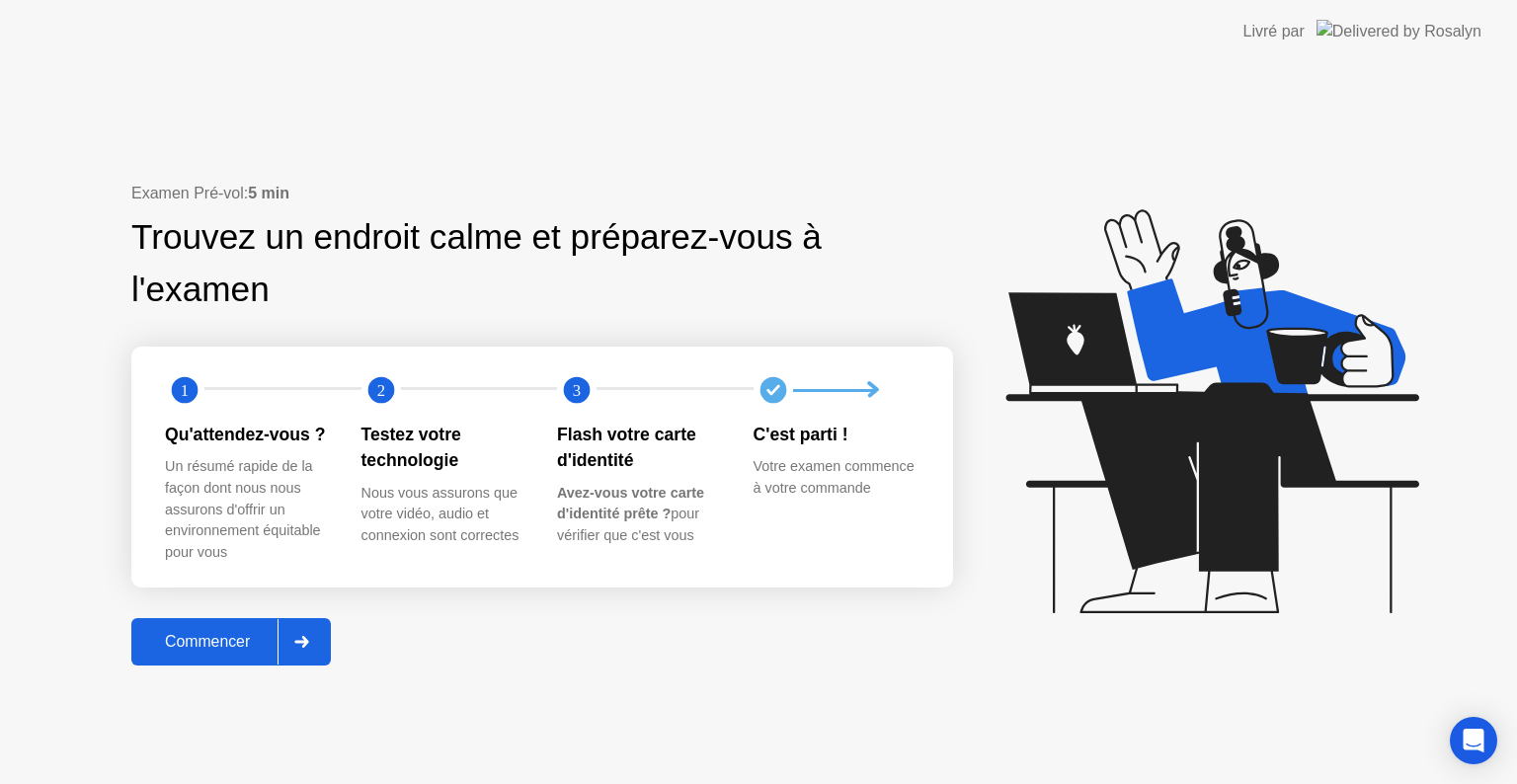 click on "Commencer" 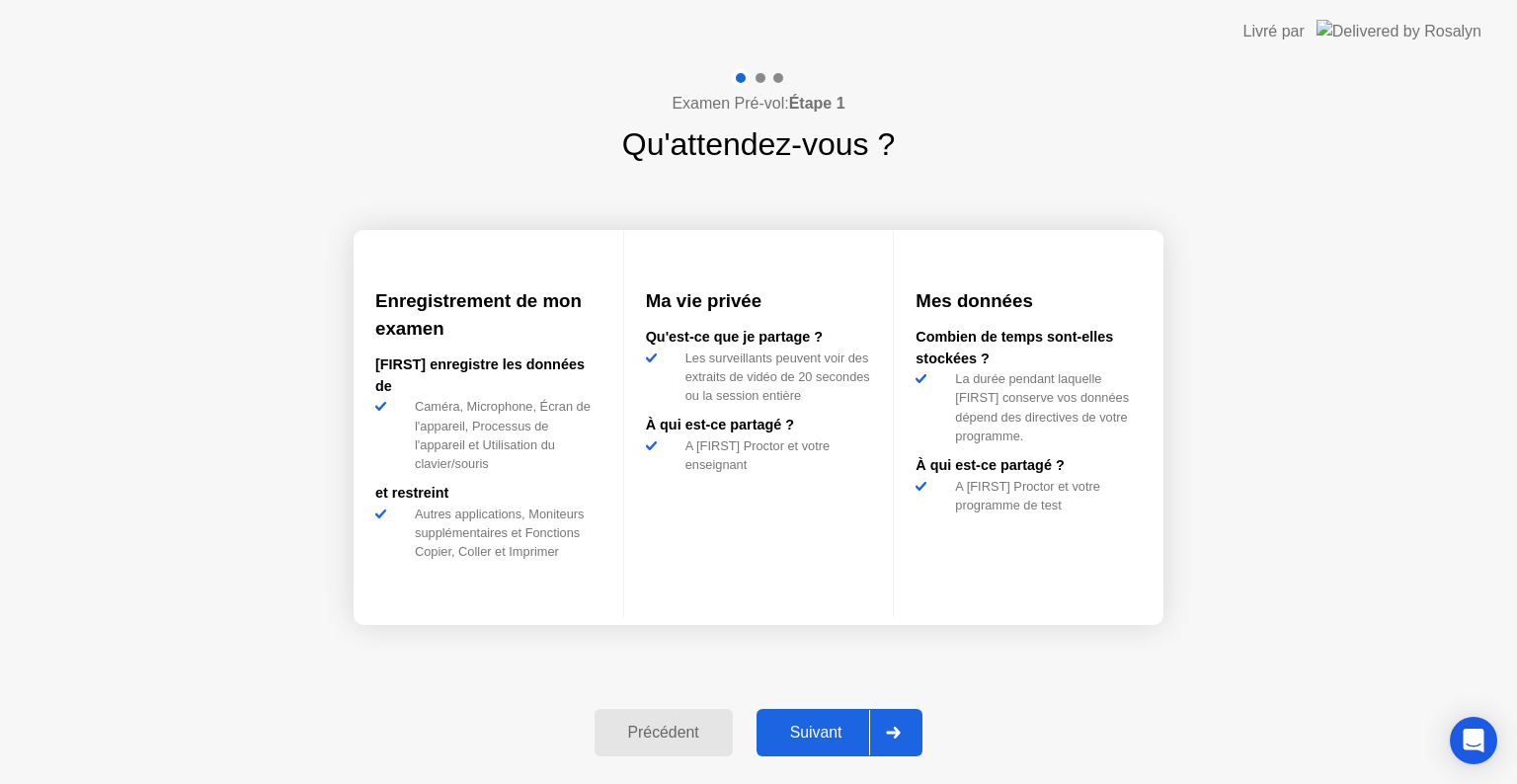 click on "Suivant" 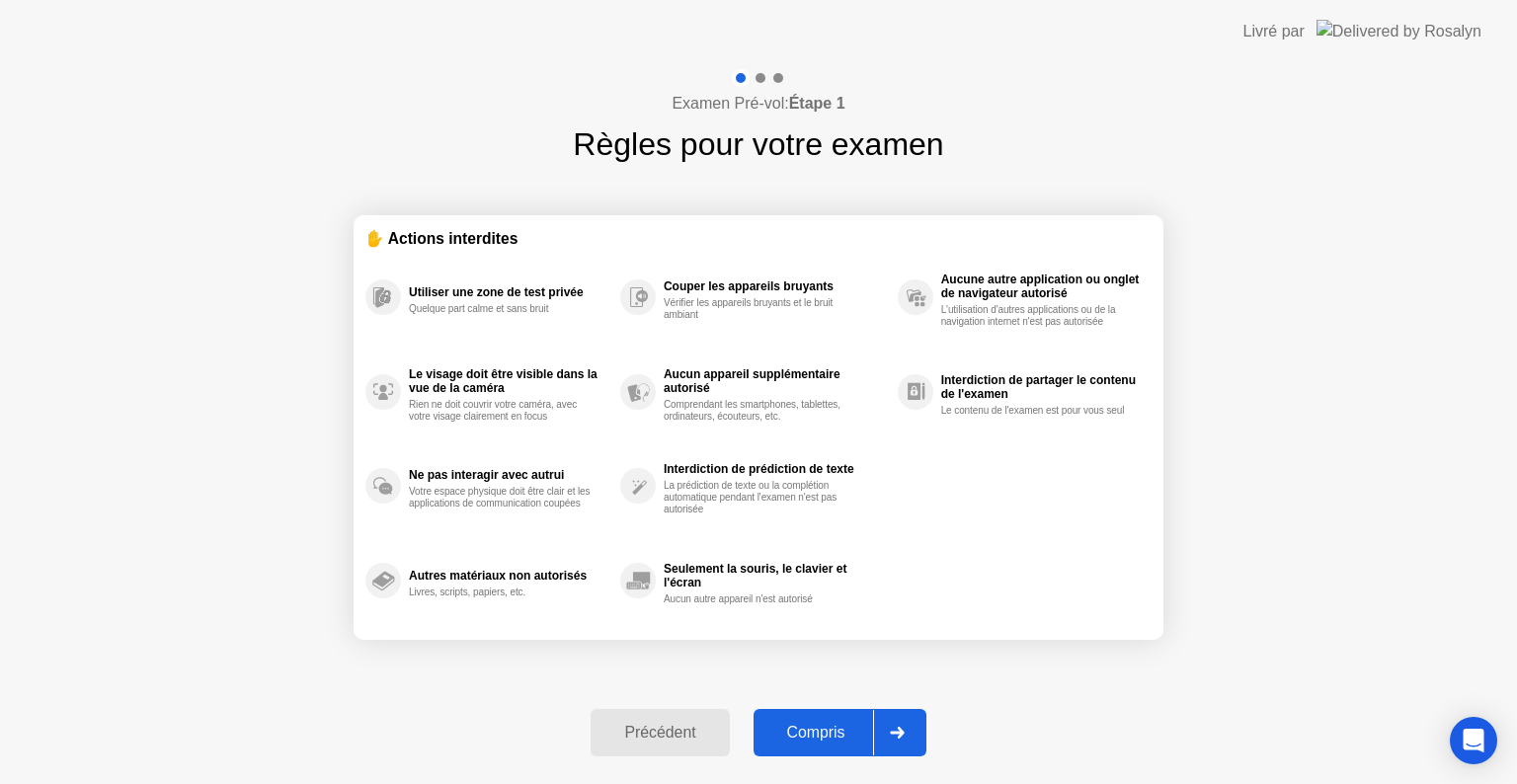 click on "Compris" 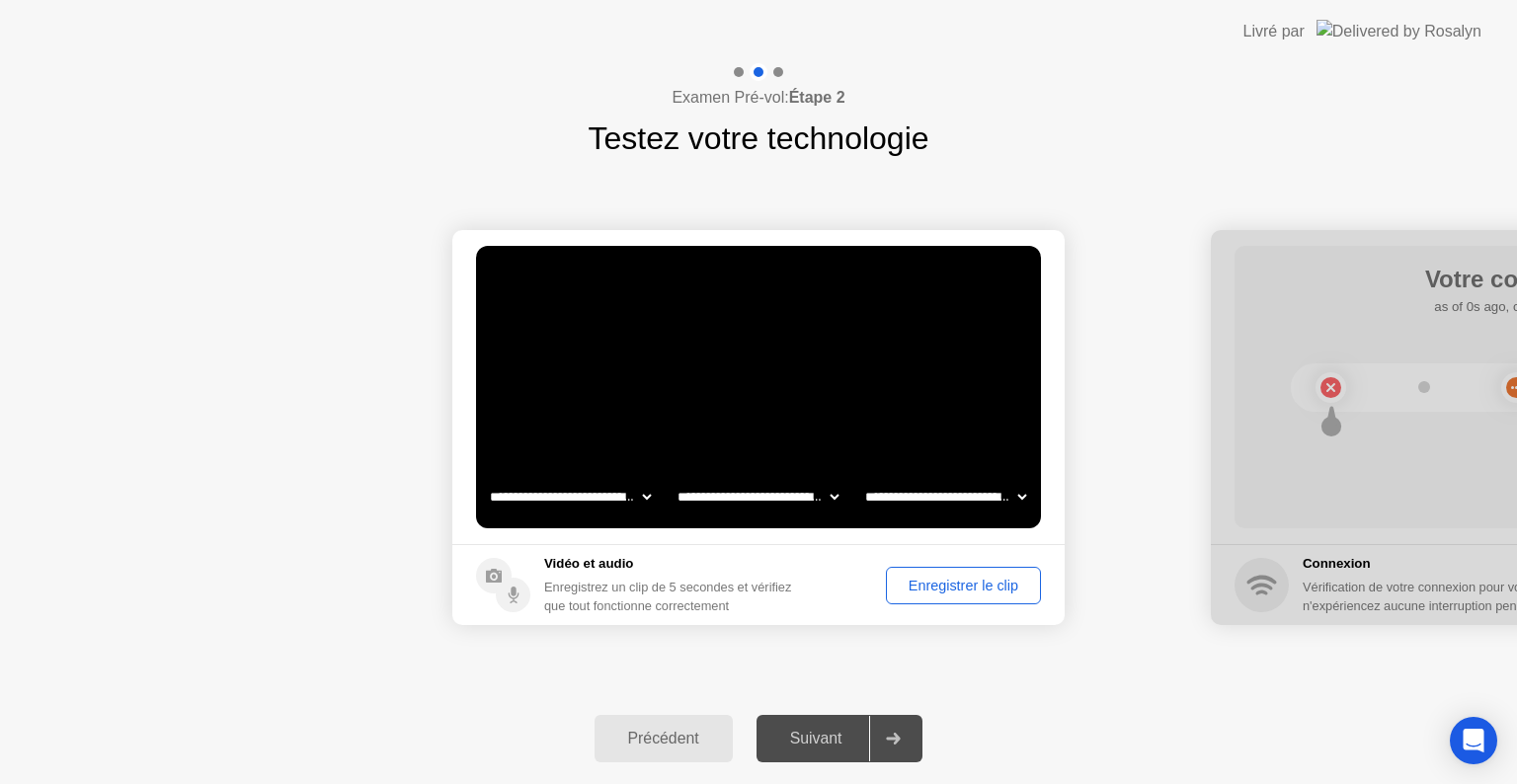 click on "Enregistrer le clip" 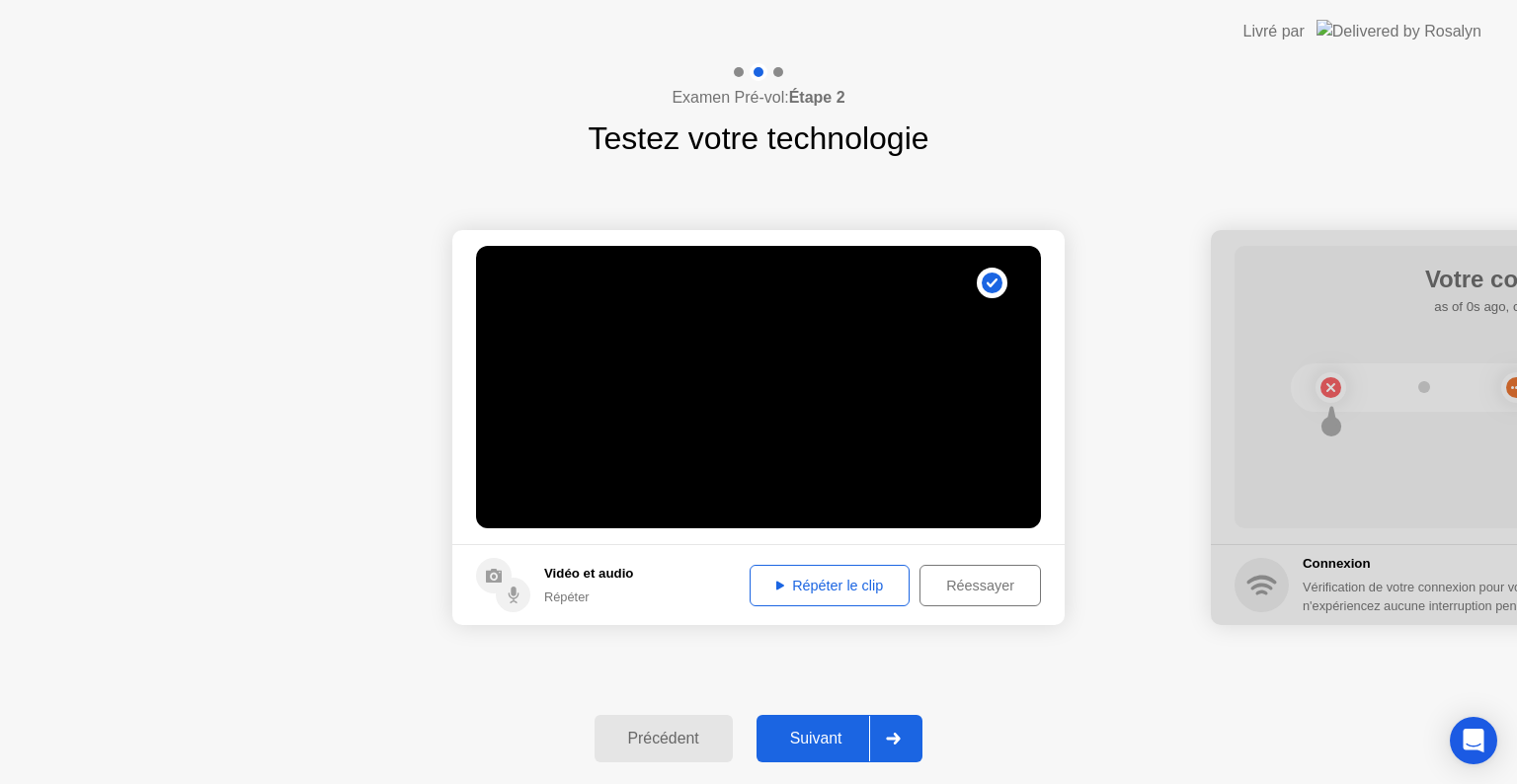 click on "Répéter le clip" 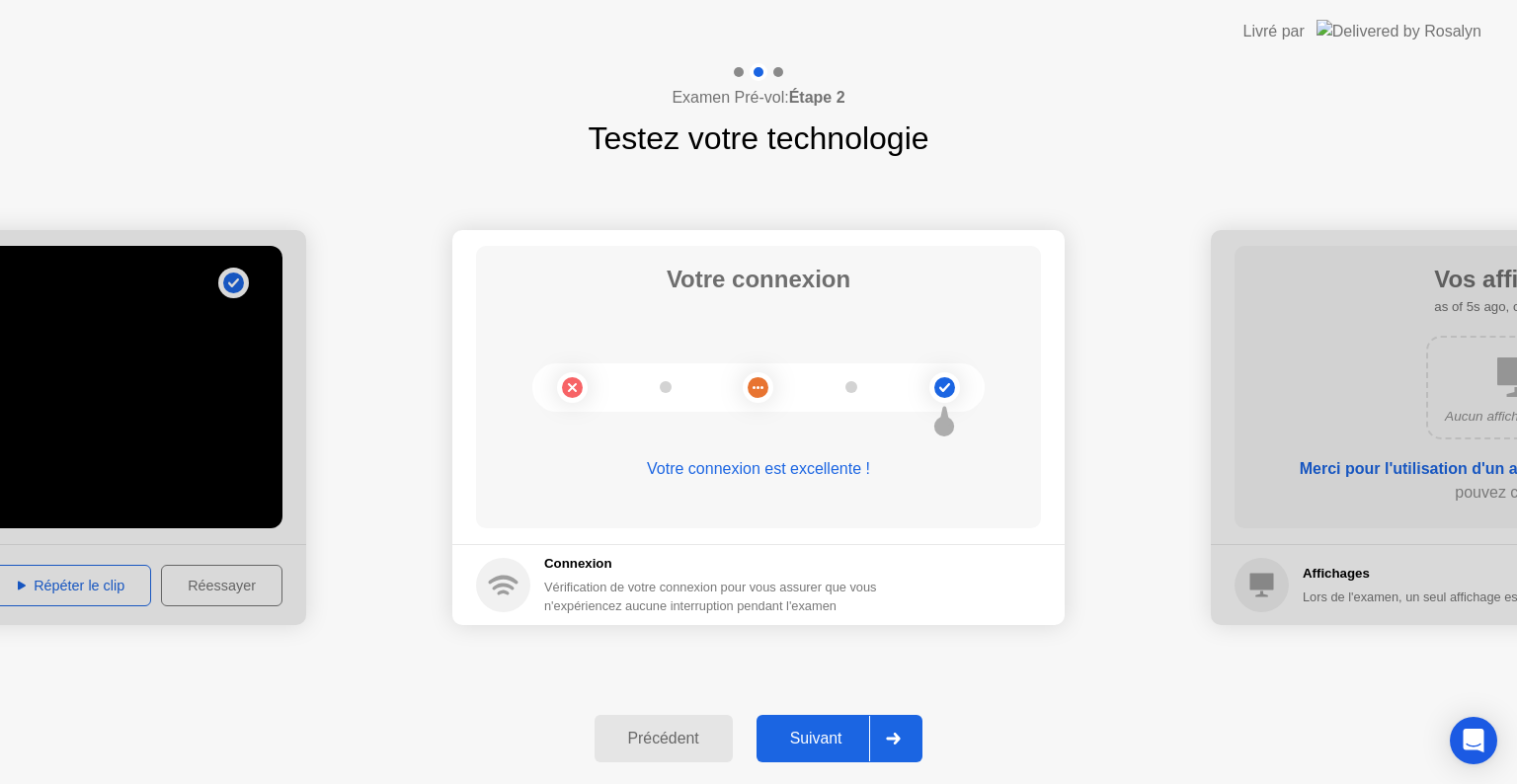click on "Suivant" 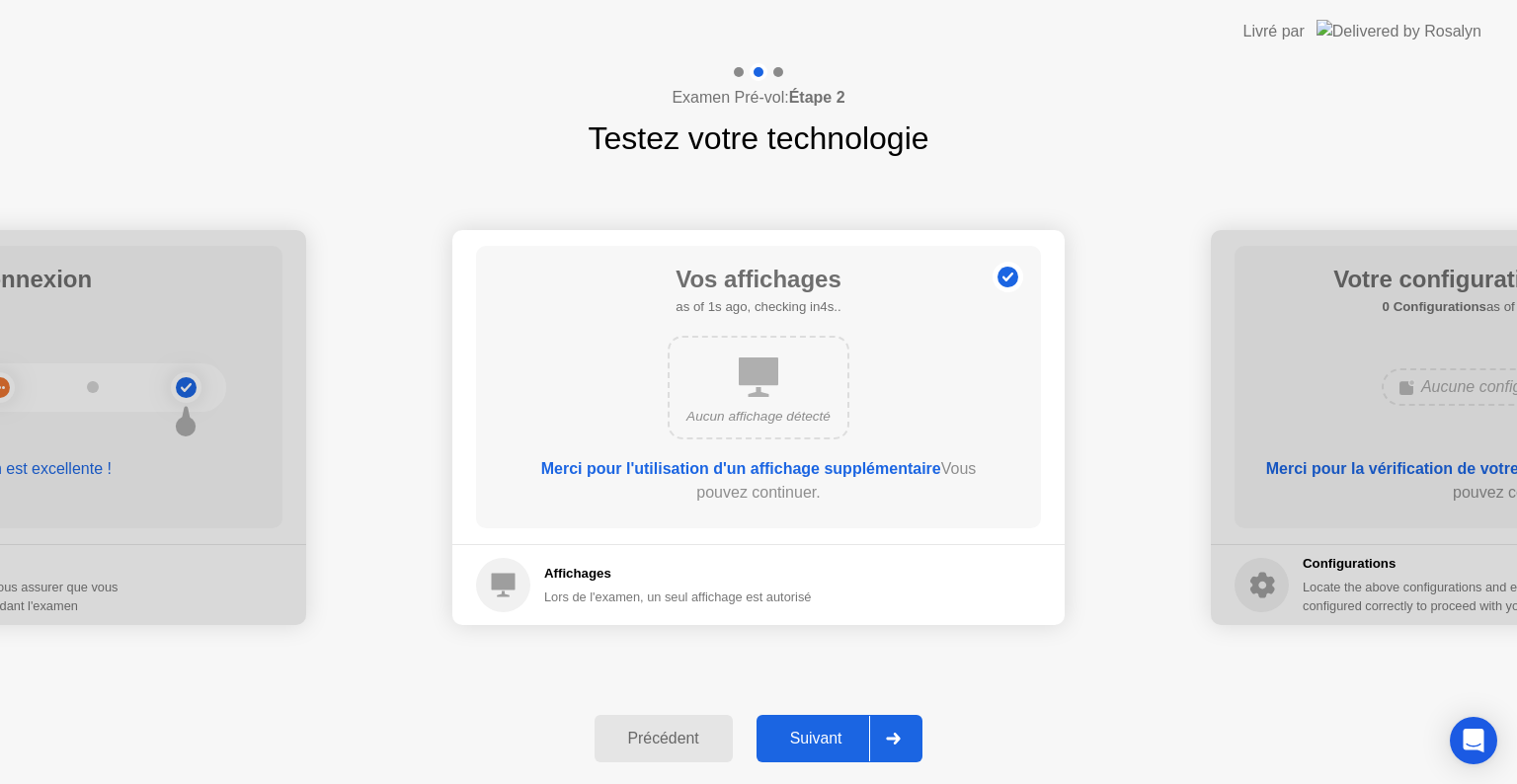 click on "Suivant" 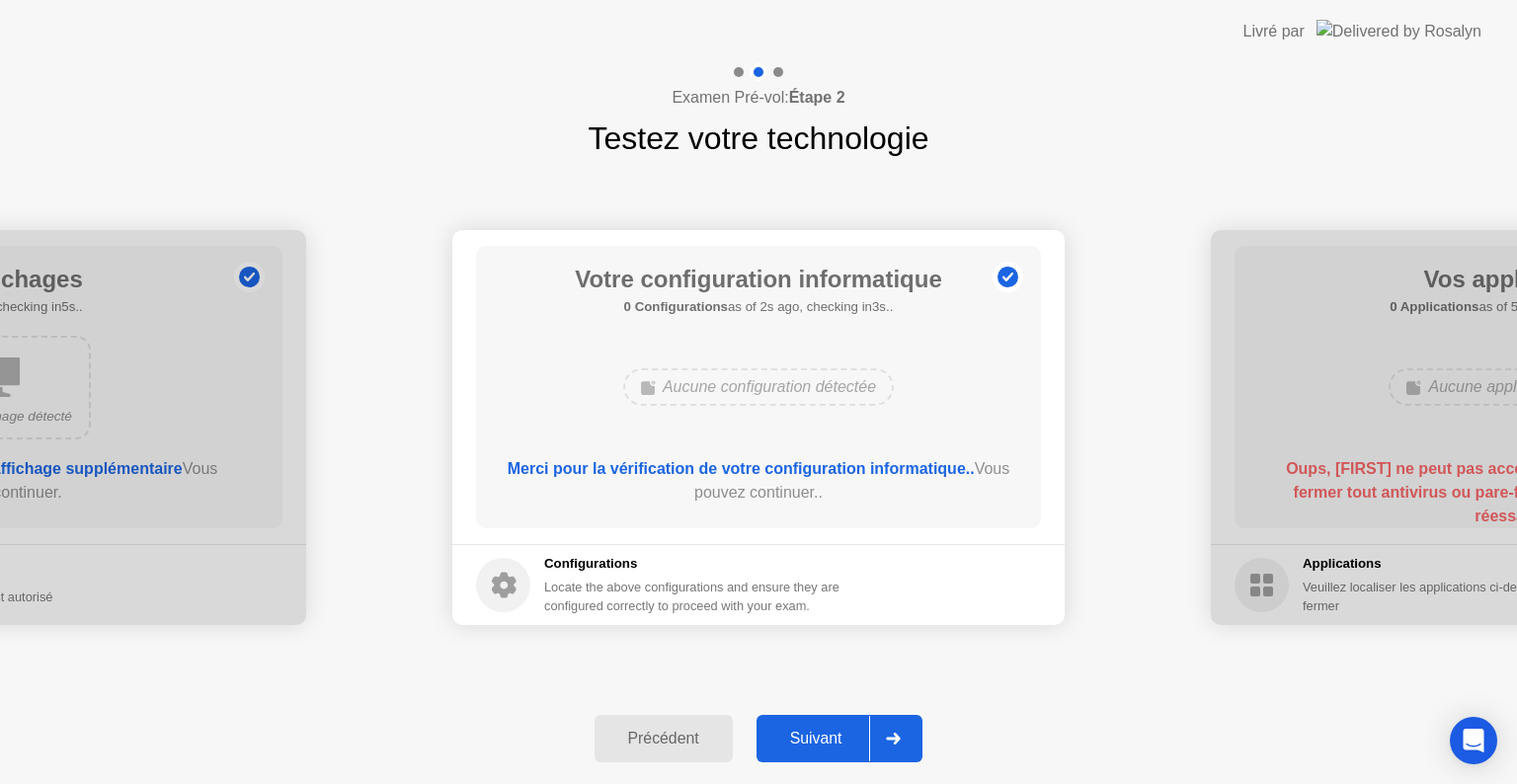 click on "Suivant" 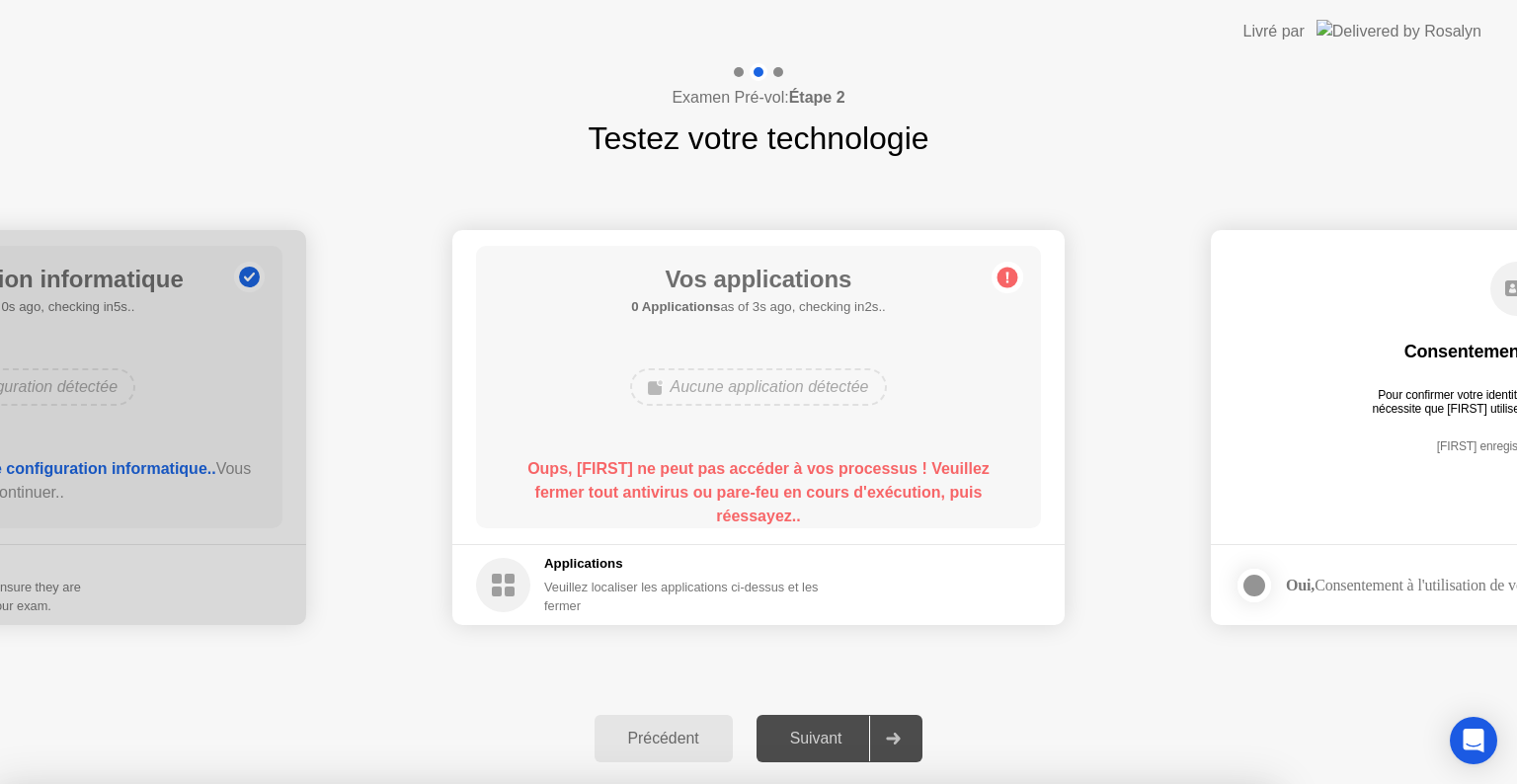 click on "Continuer" at bounding box center [716, 1196] 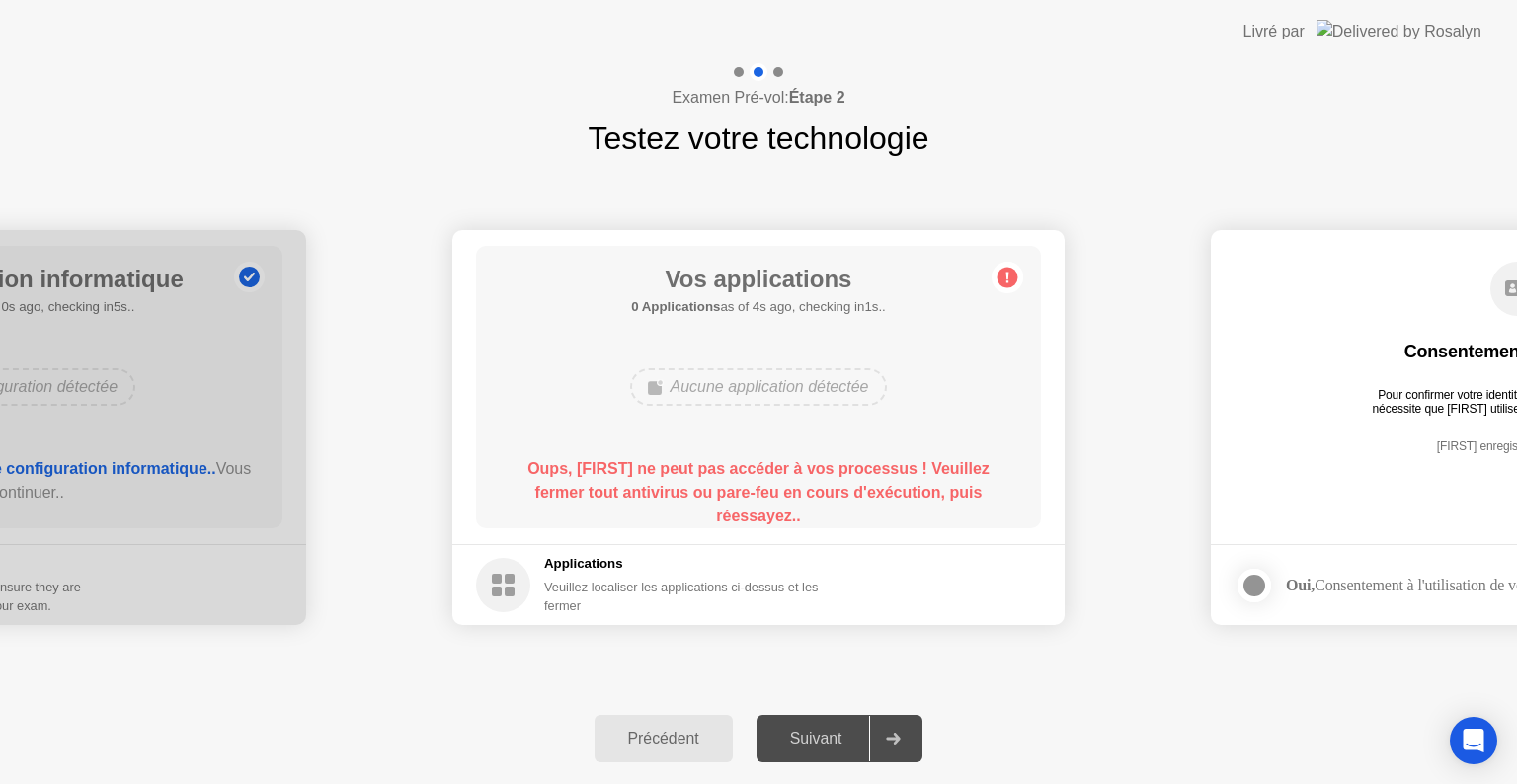 click on "Précédent" 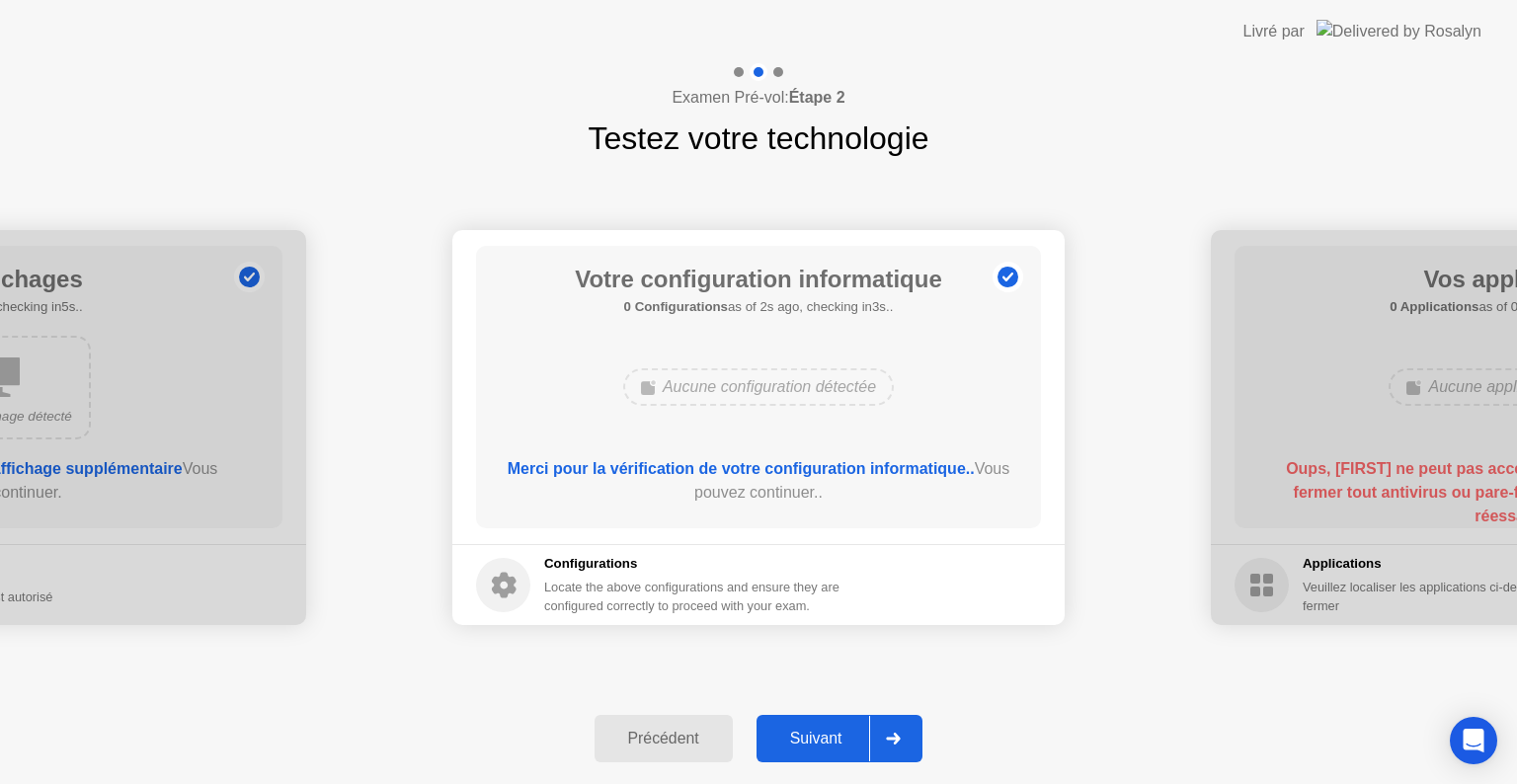 click on "Suivant" 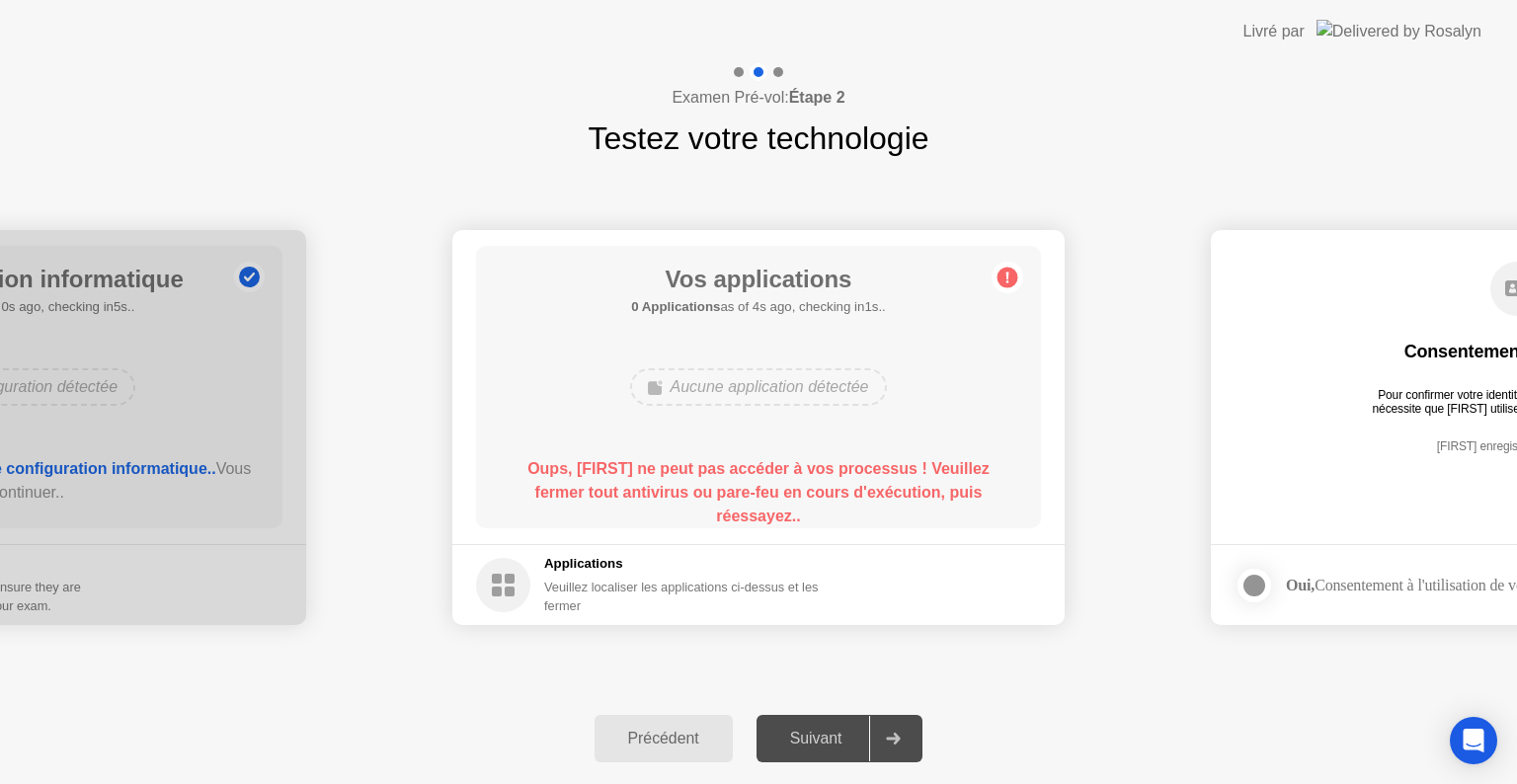 click on "Veuillez localiser les applications ci-dessus et les fermer" 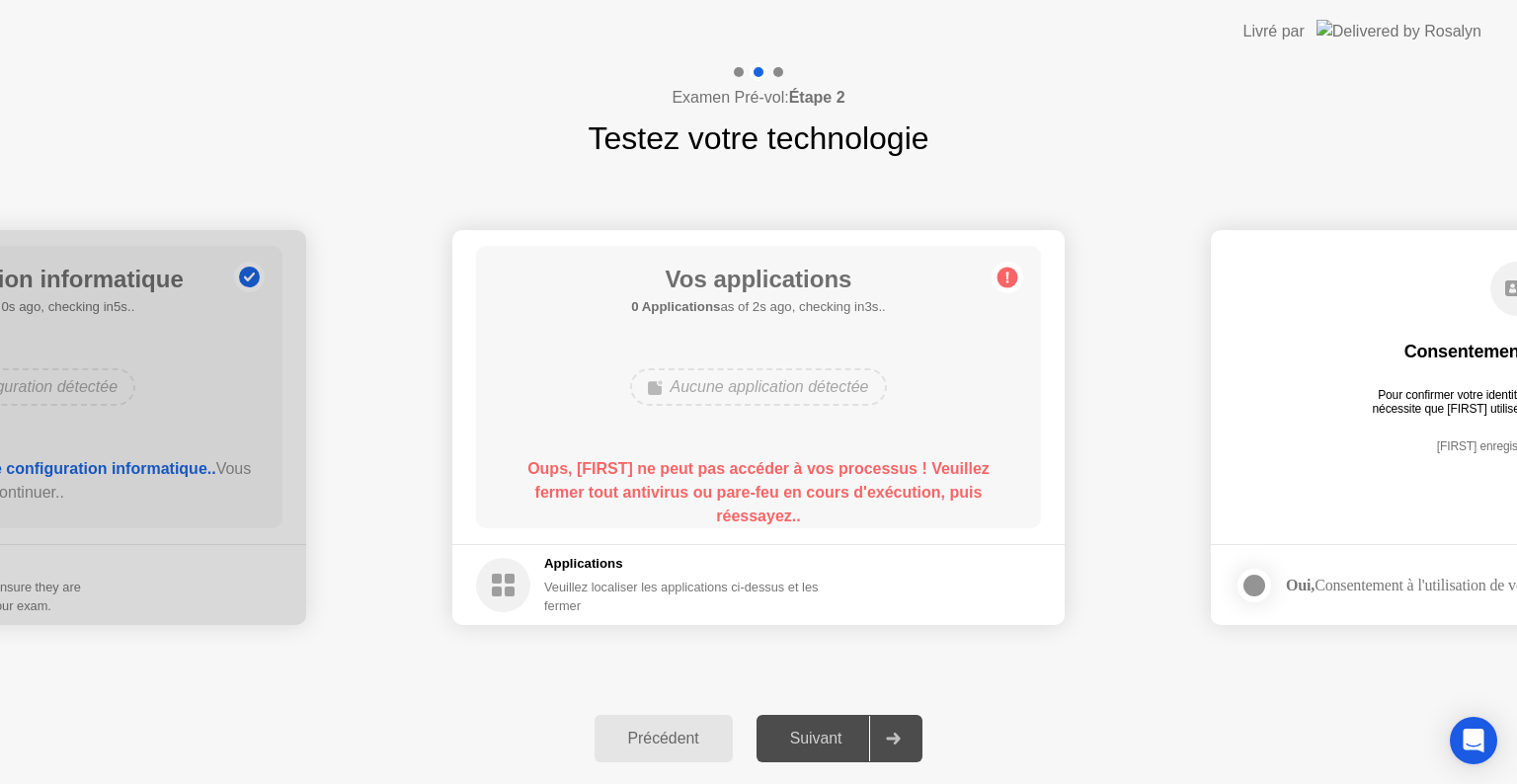 click on "Aucune application détectée" 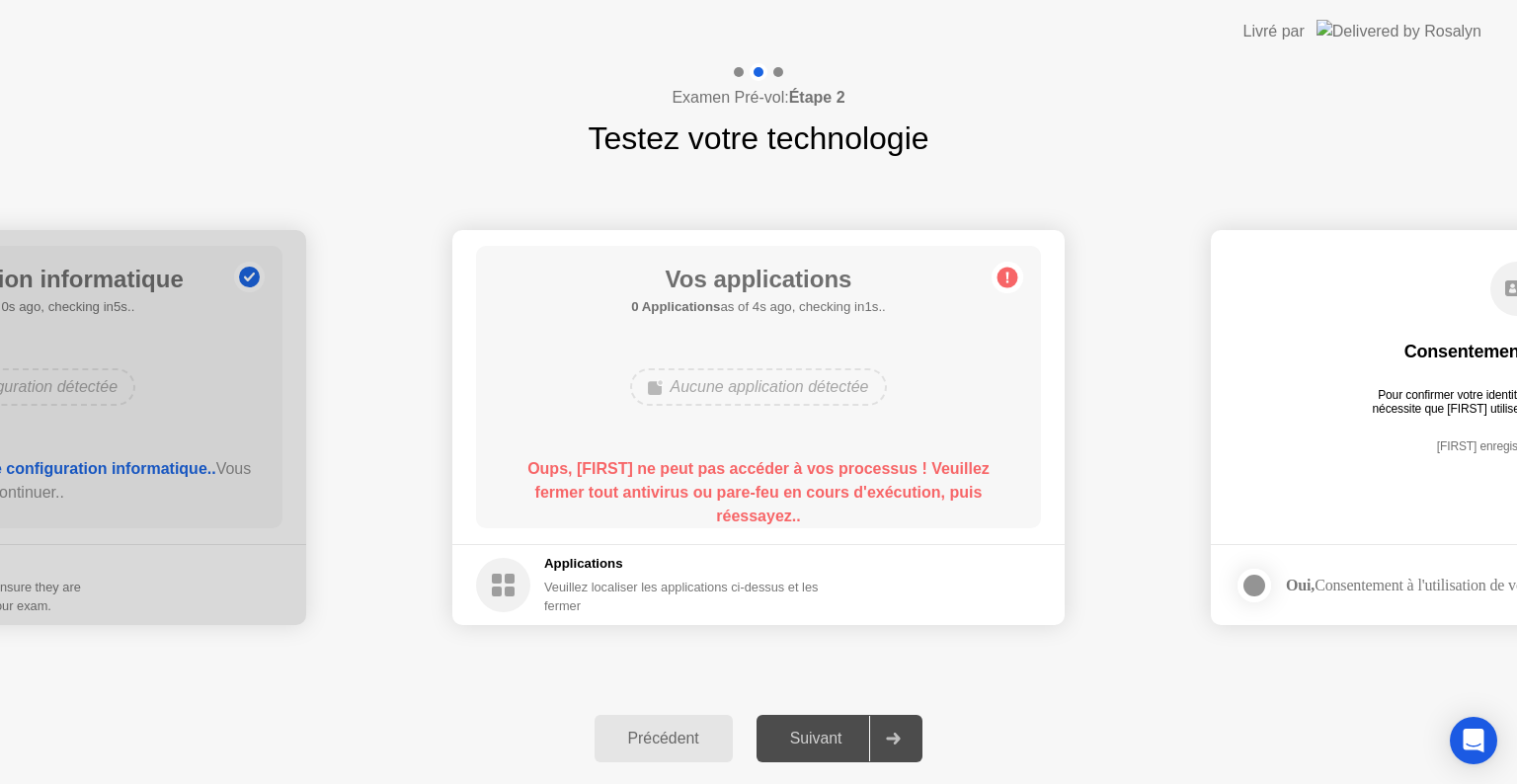 click 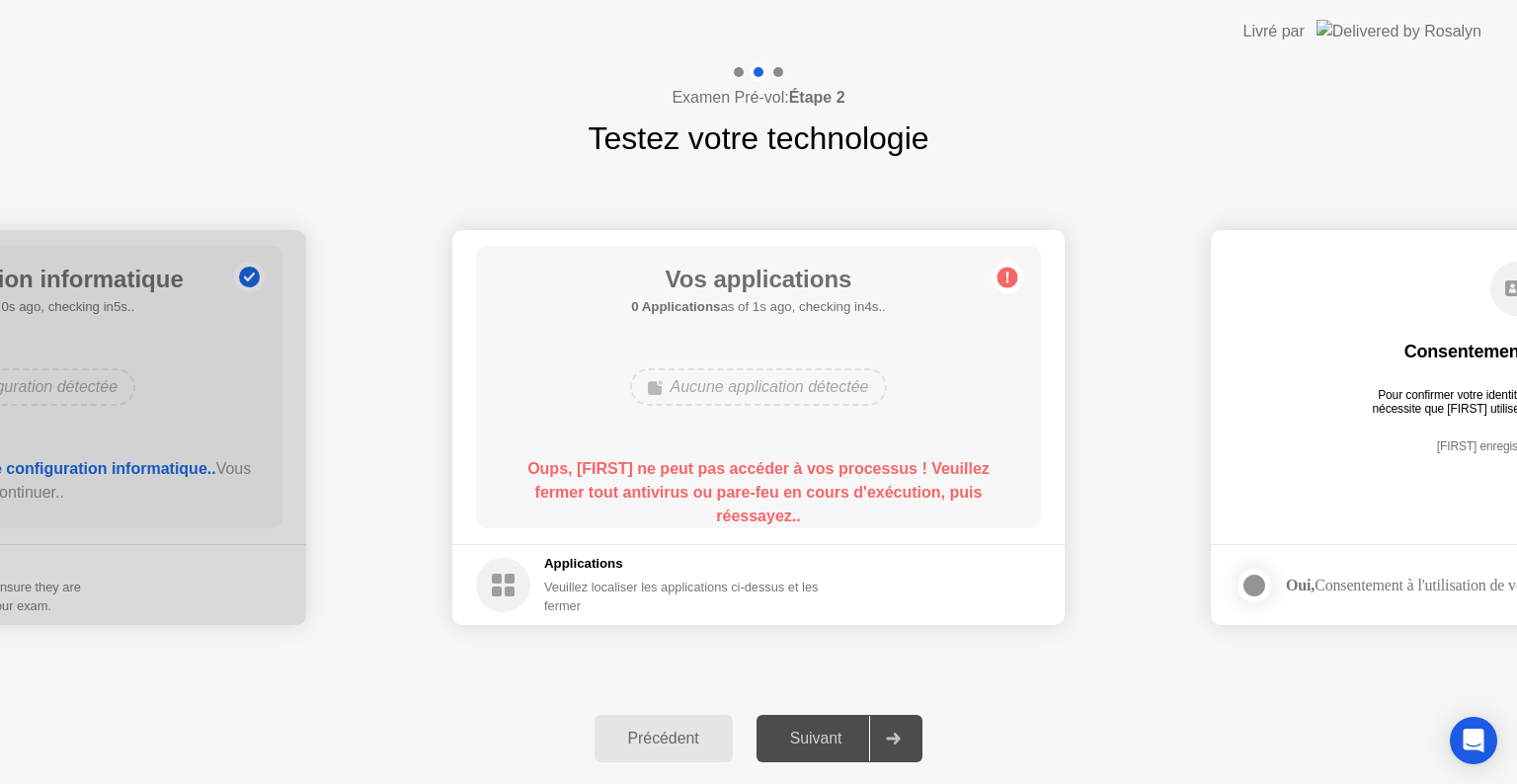 click on "Précédent" 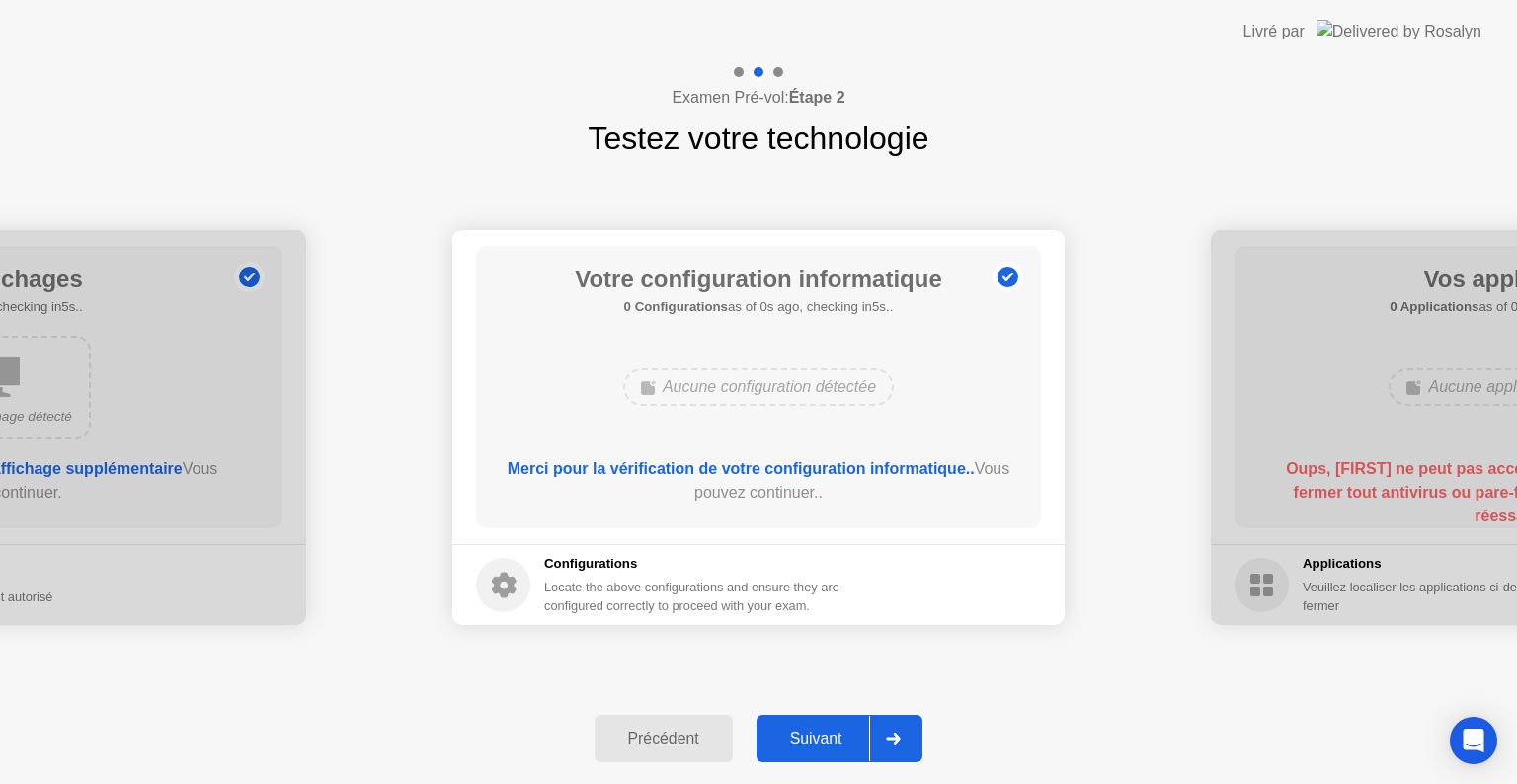 click on "Suivant" 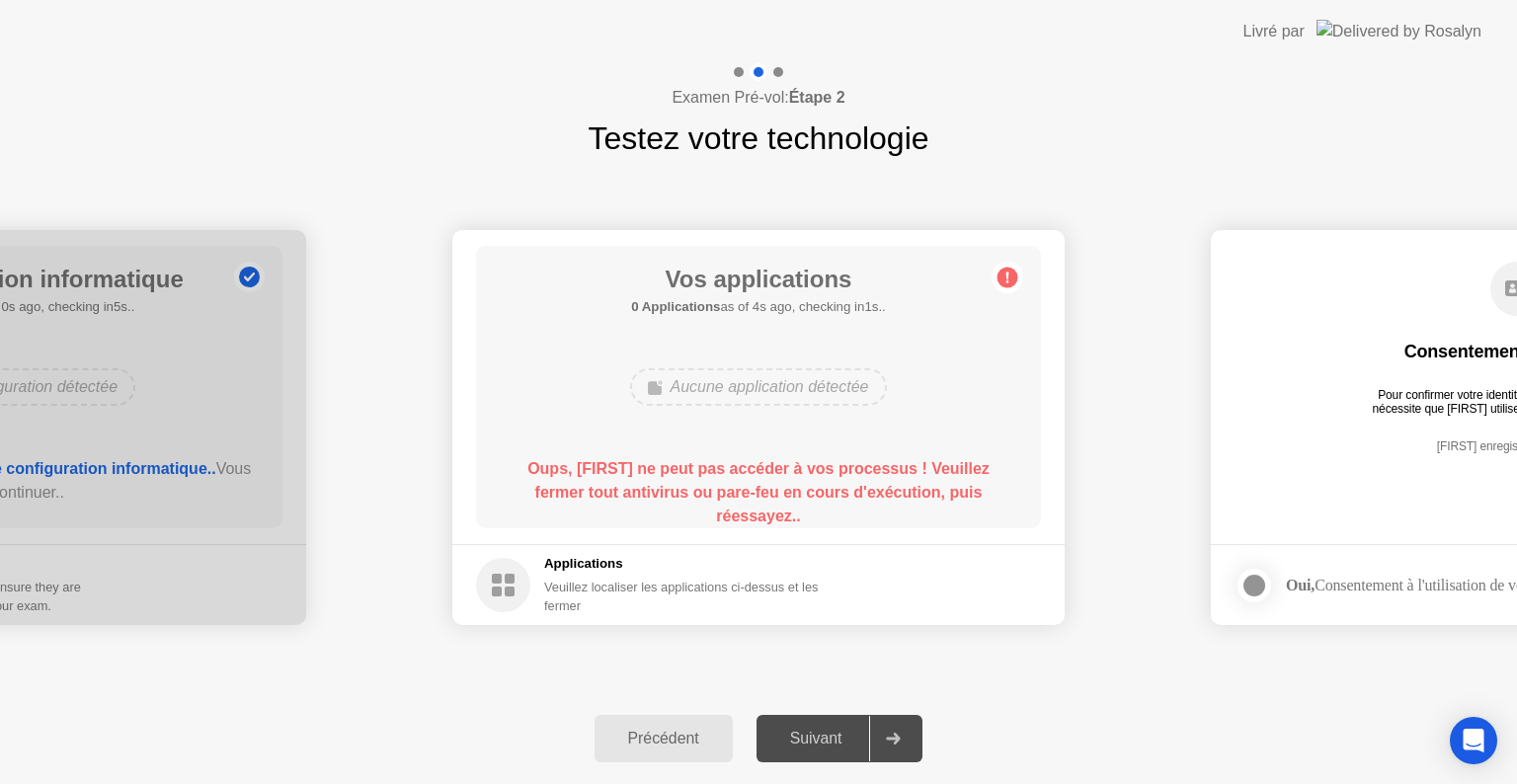 click 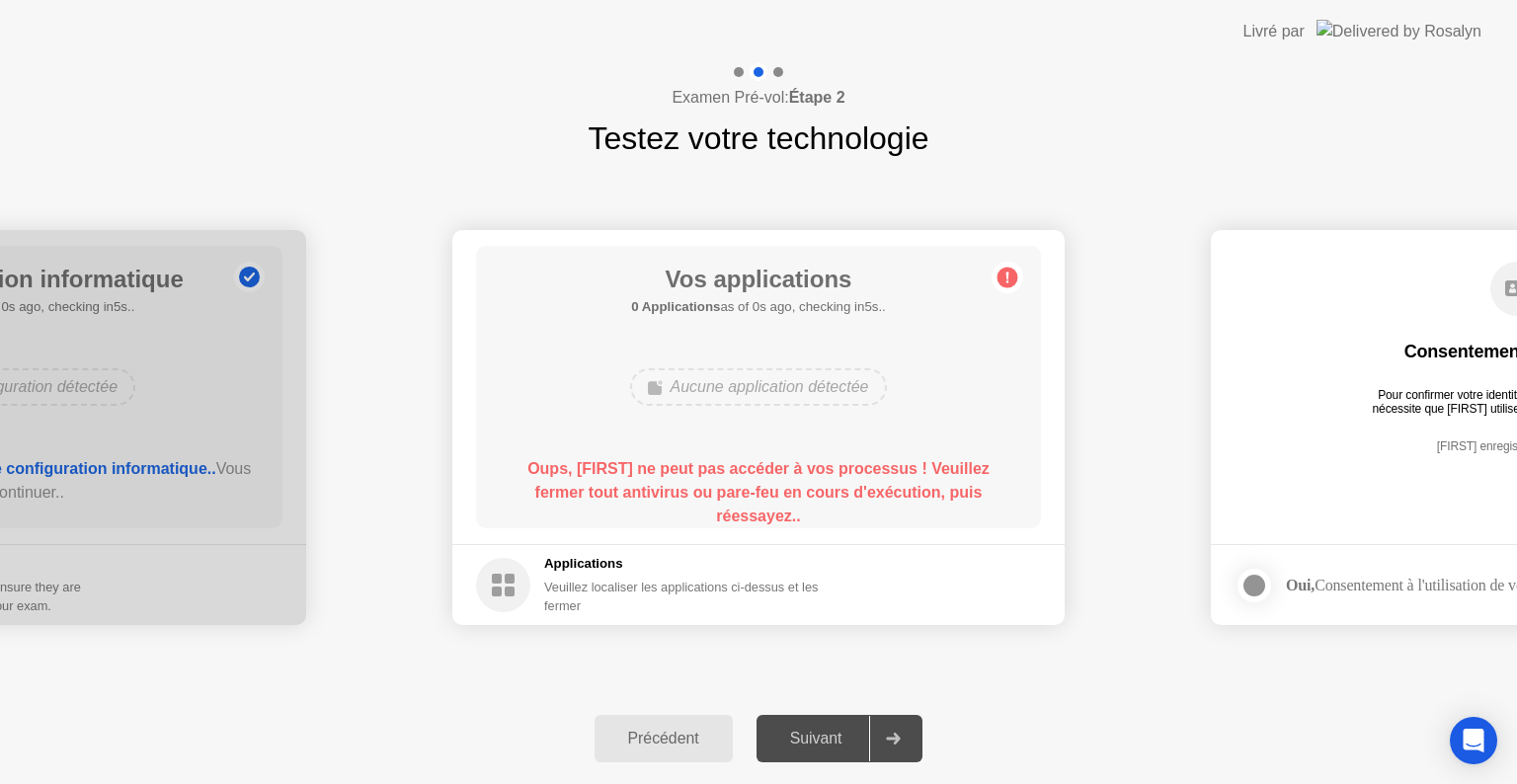 click 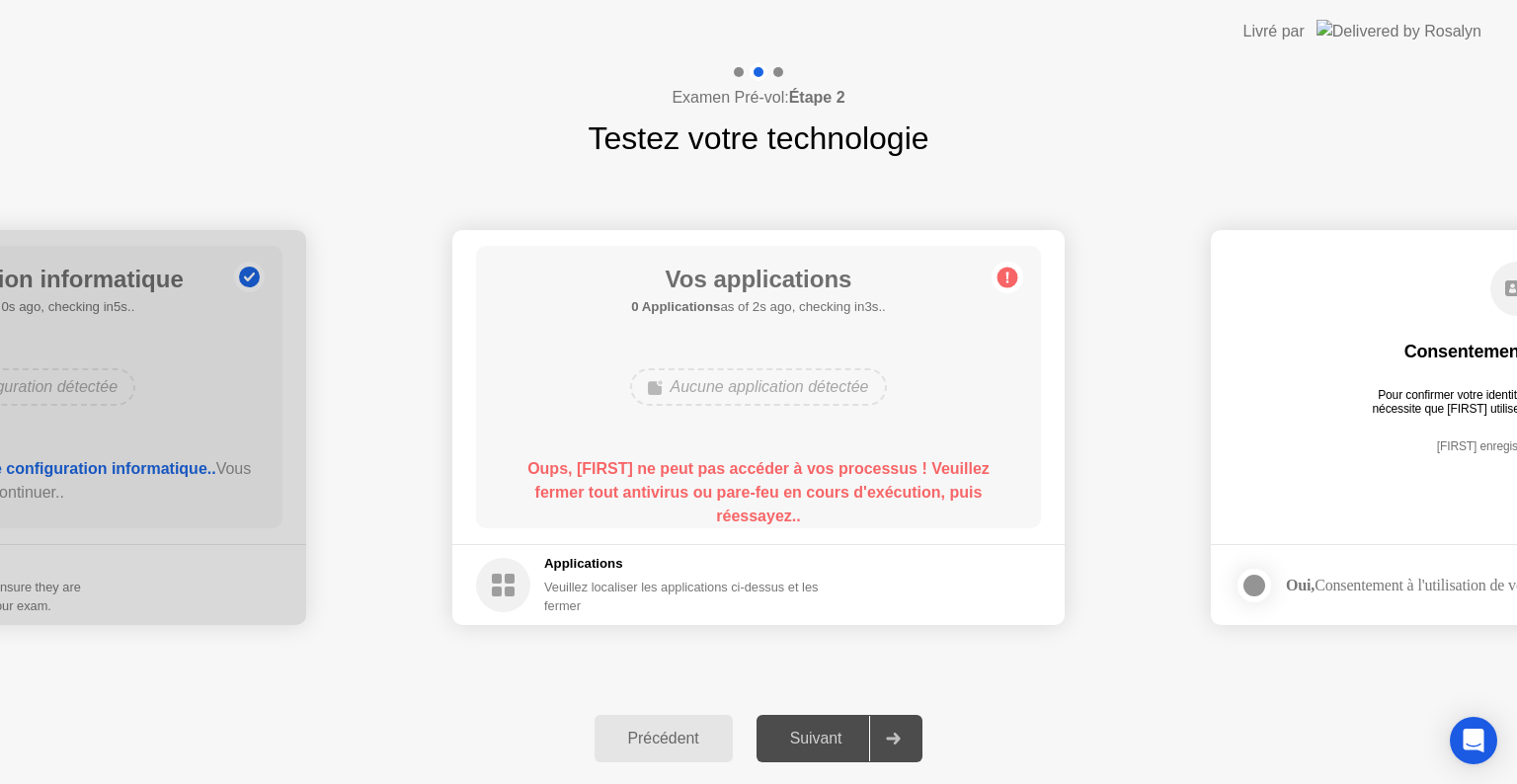 click on "Vos applications 0 Applications  as of 2s ago, checking in3s..  Aucune application détectée  Oups, [FIRST] ne peut pas accéder à vos processus ! Veuillez fermer tout antivirus ou pare-feu en cours d'exécution, puis réessayez.." 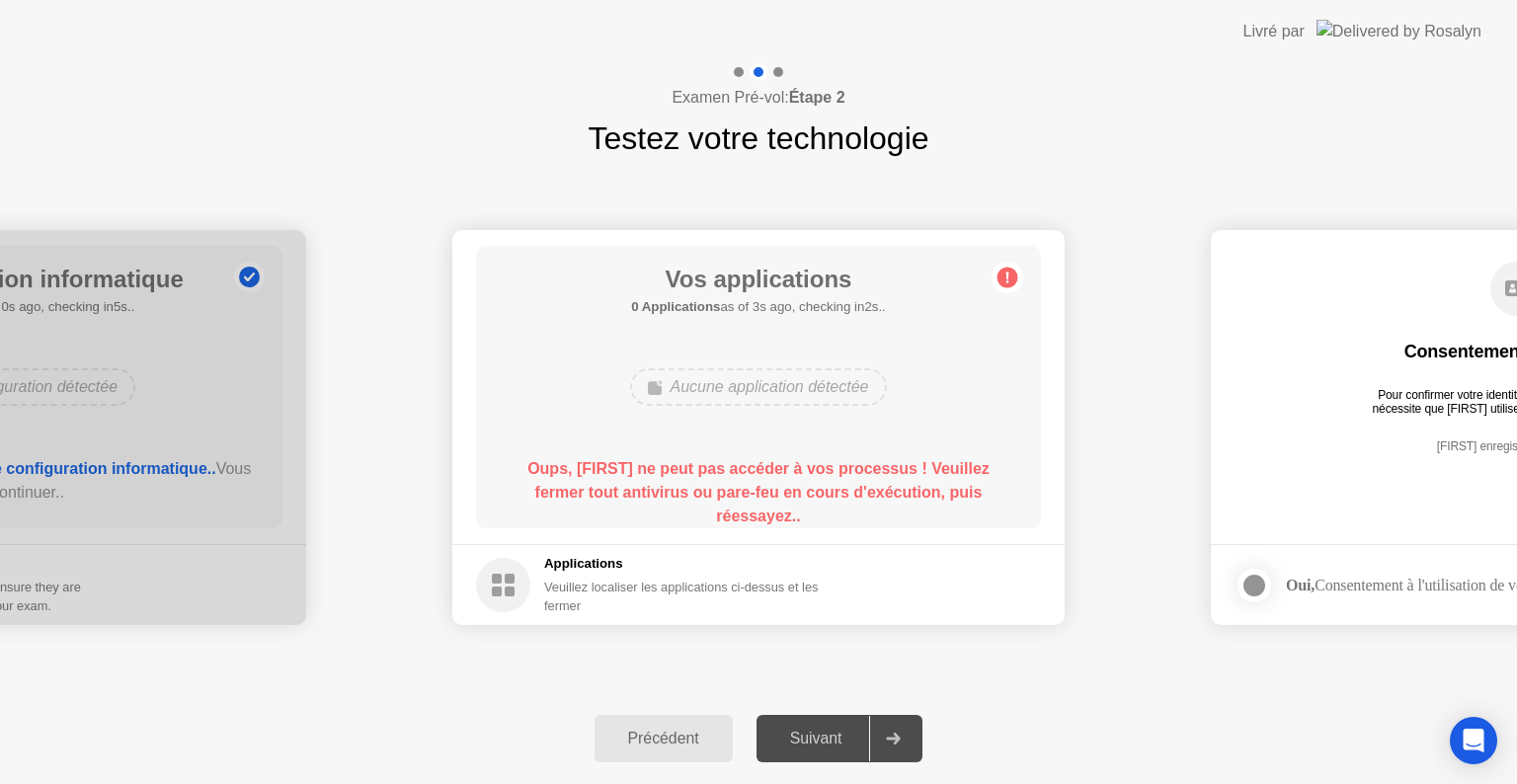 click on "Vos applications 0 Applications  as of 3s ago, checking in2s..  Aucune application détectée  Oups, [FIRST] ne peut pas accéder à vos processus ! Veuillez fermer tout antivirus ou pare-feu en cours d'exécution, puis réessayez.." 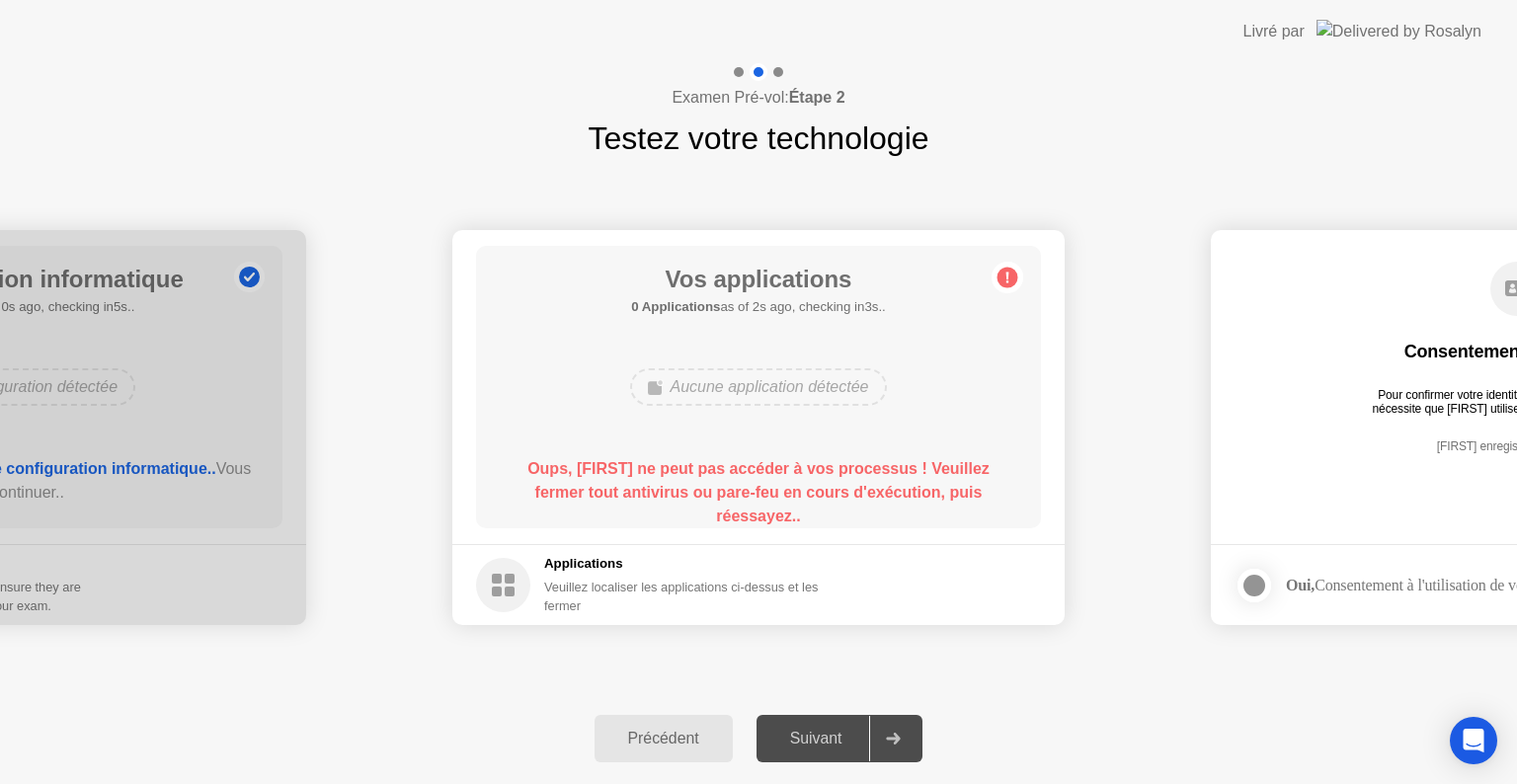 click on "Applications" 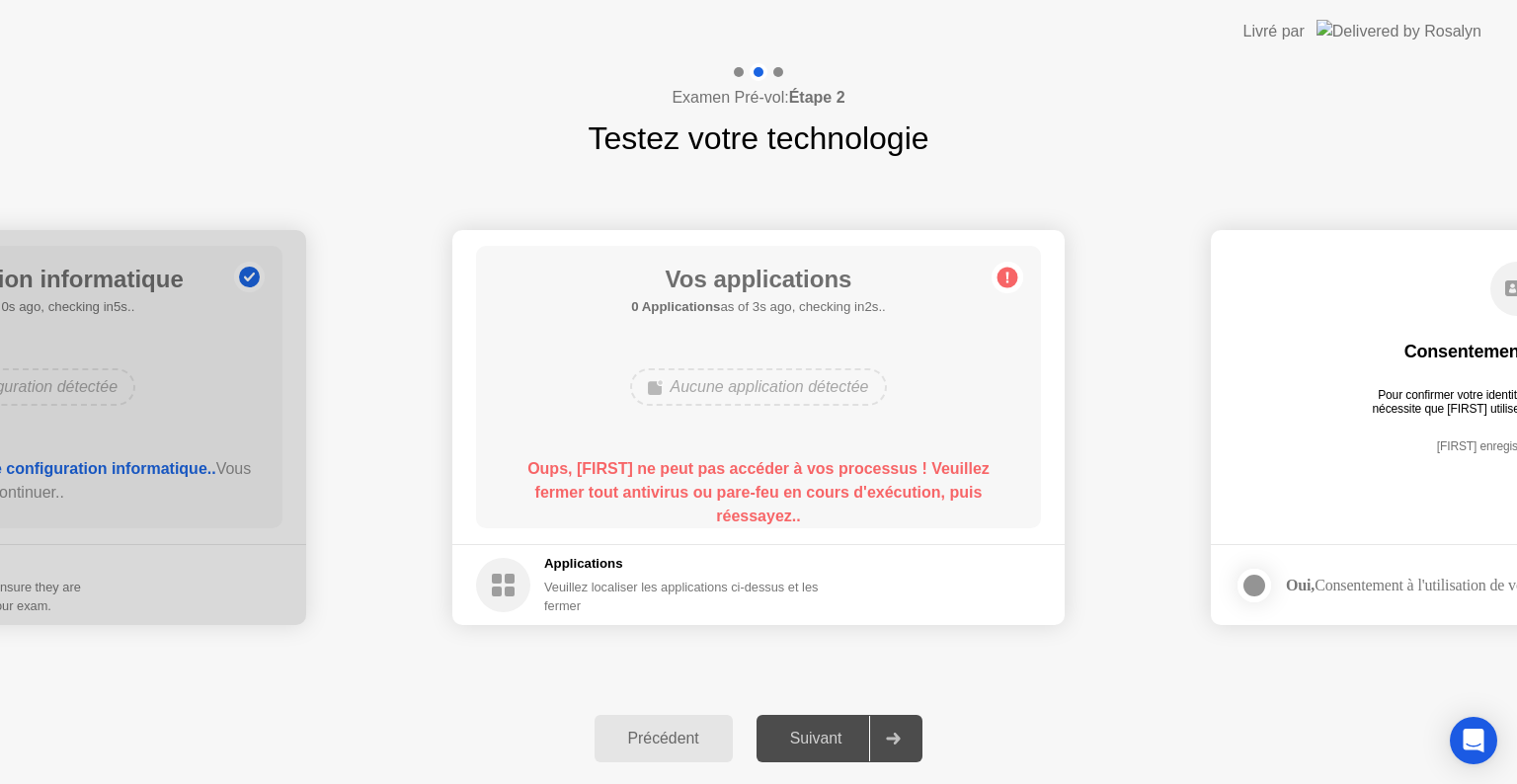 click 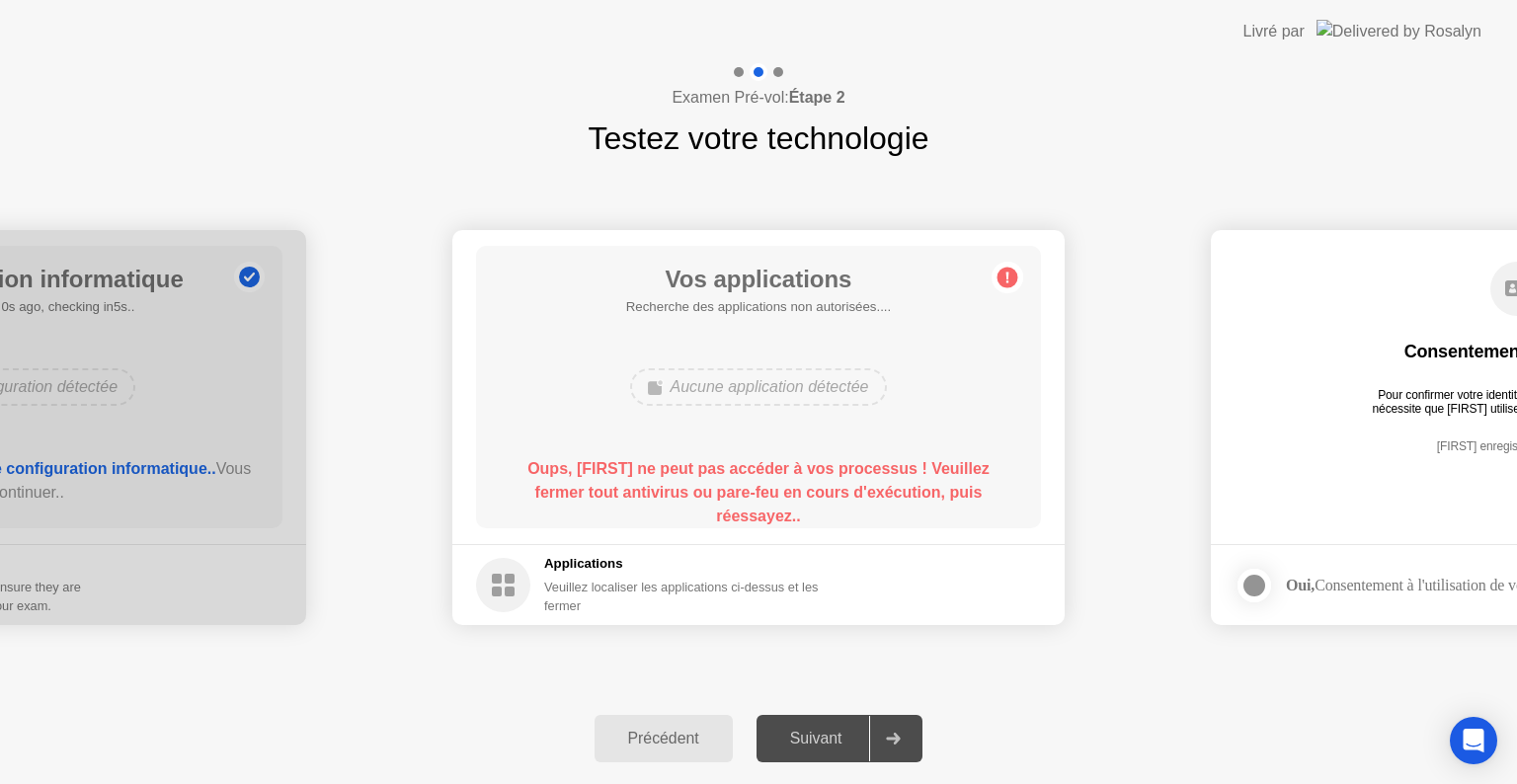 click on "Précédent" 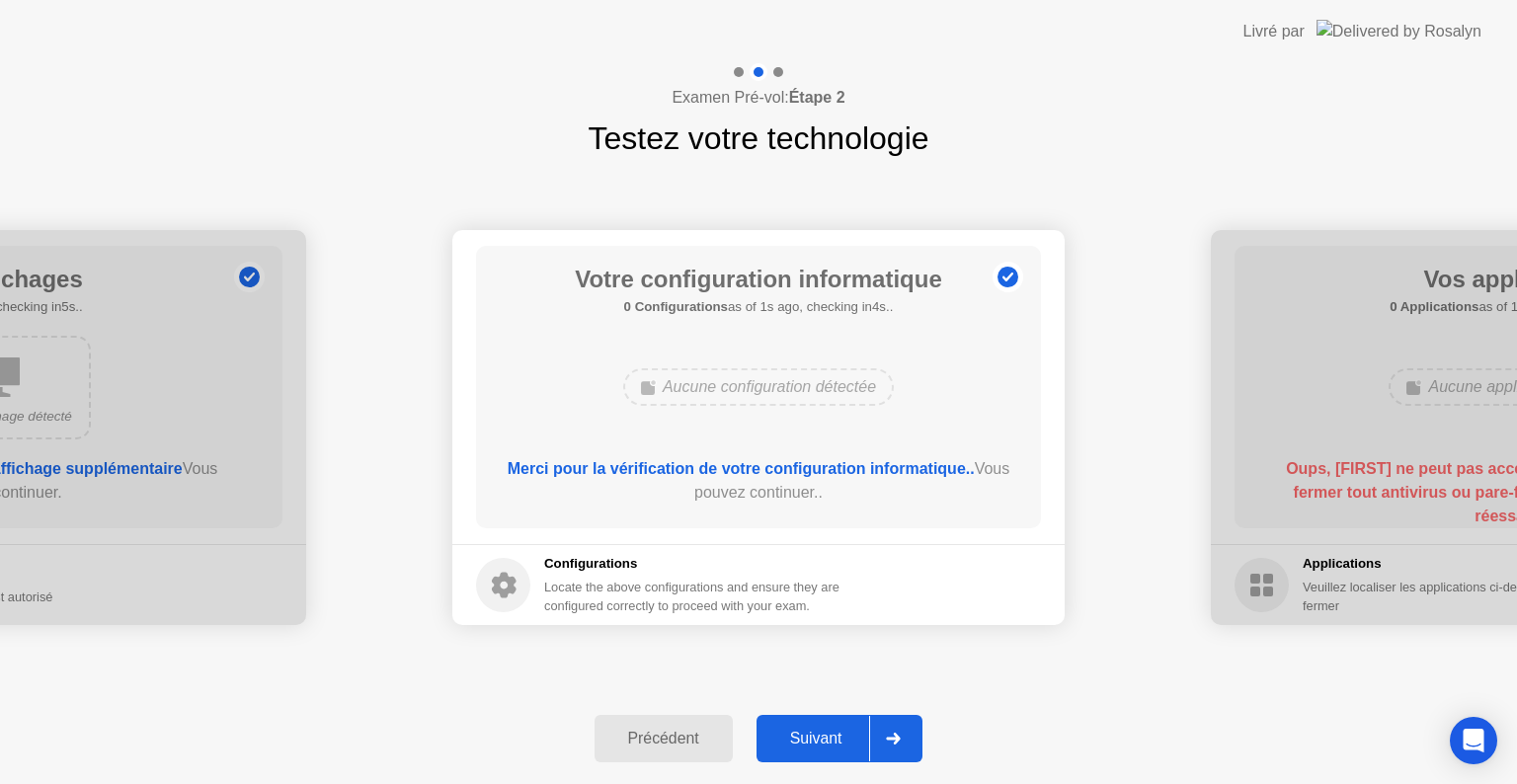 click on "Suivant" 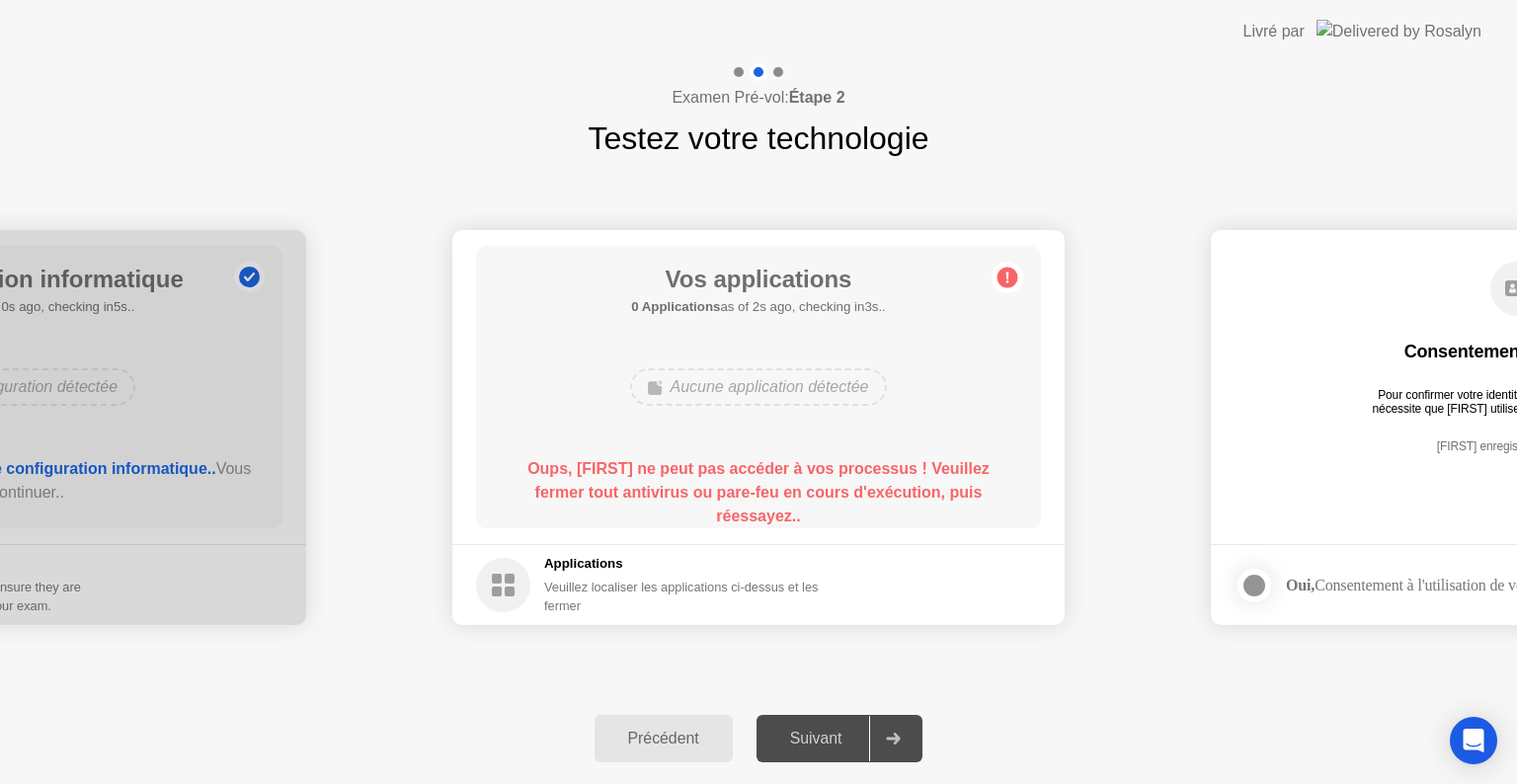 click 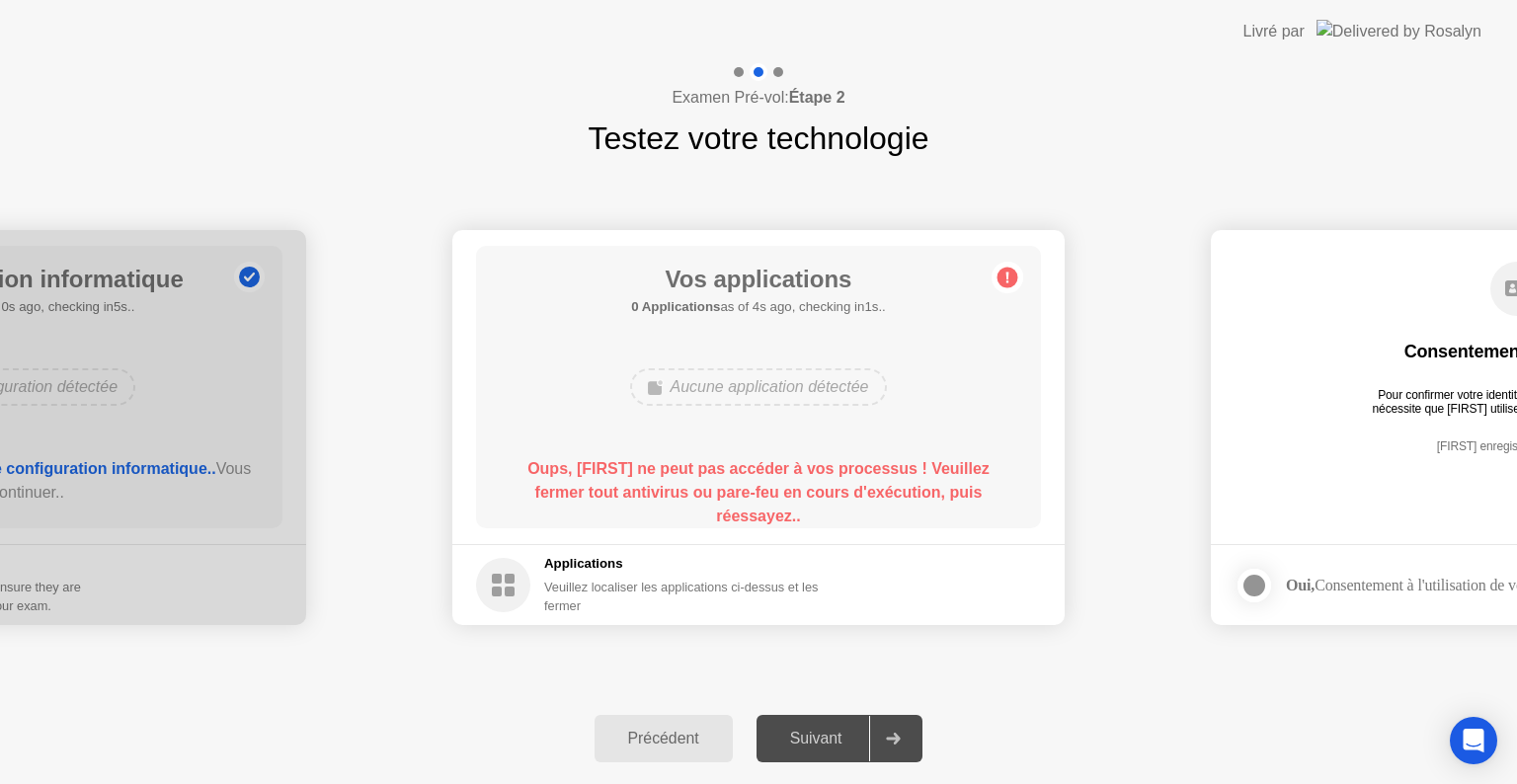 click 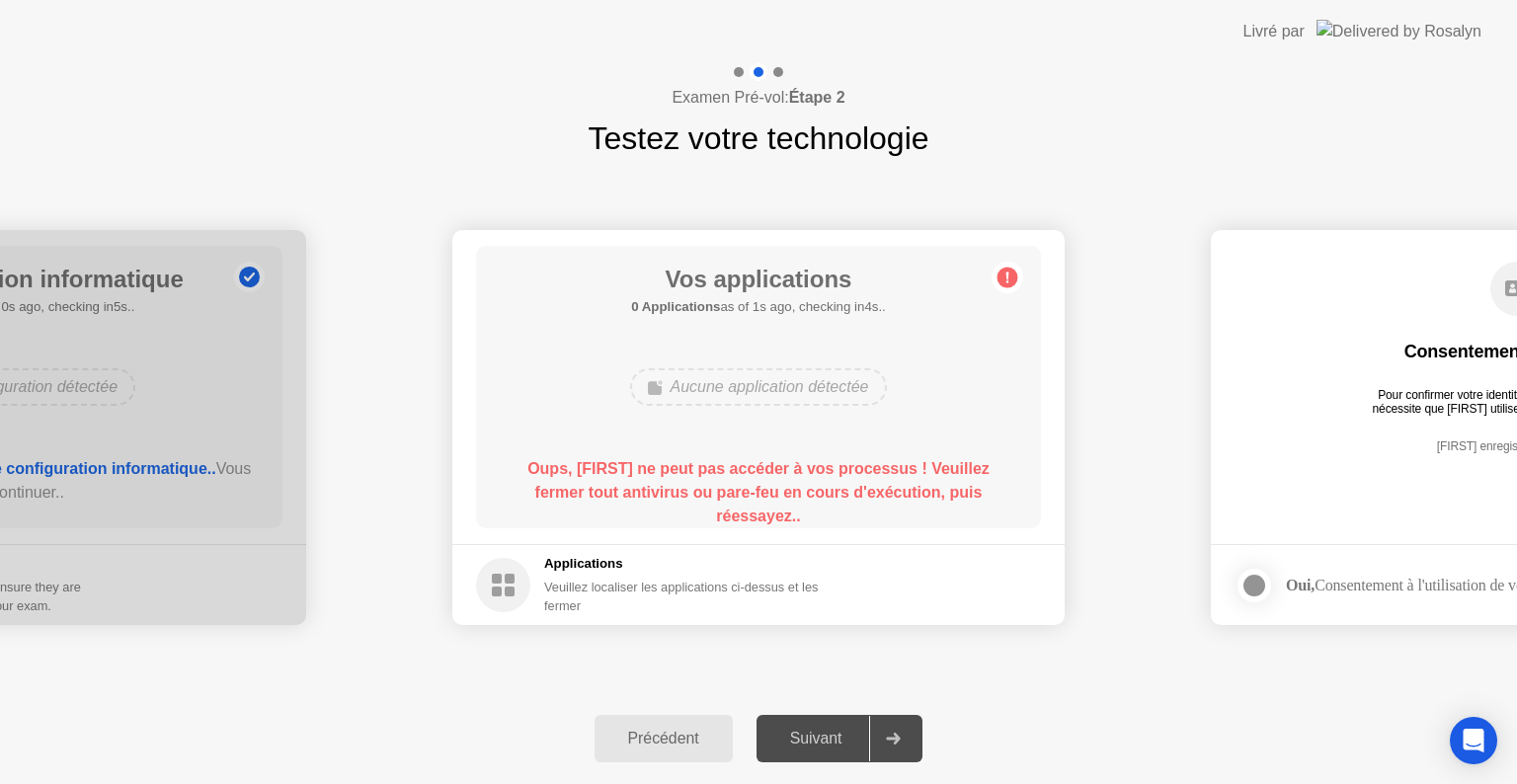 click 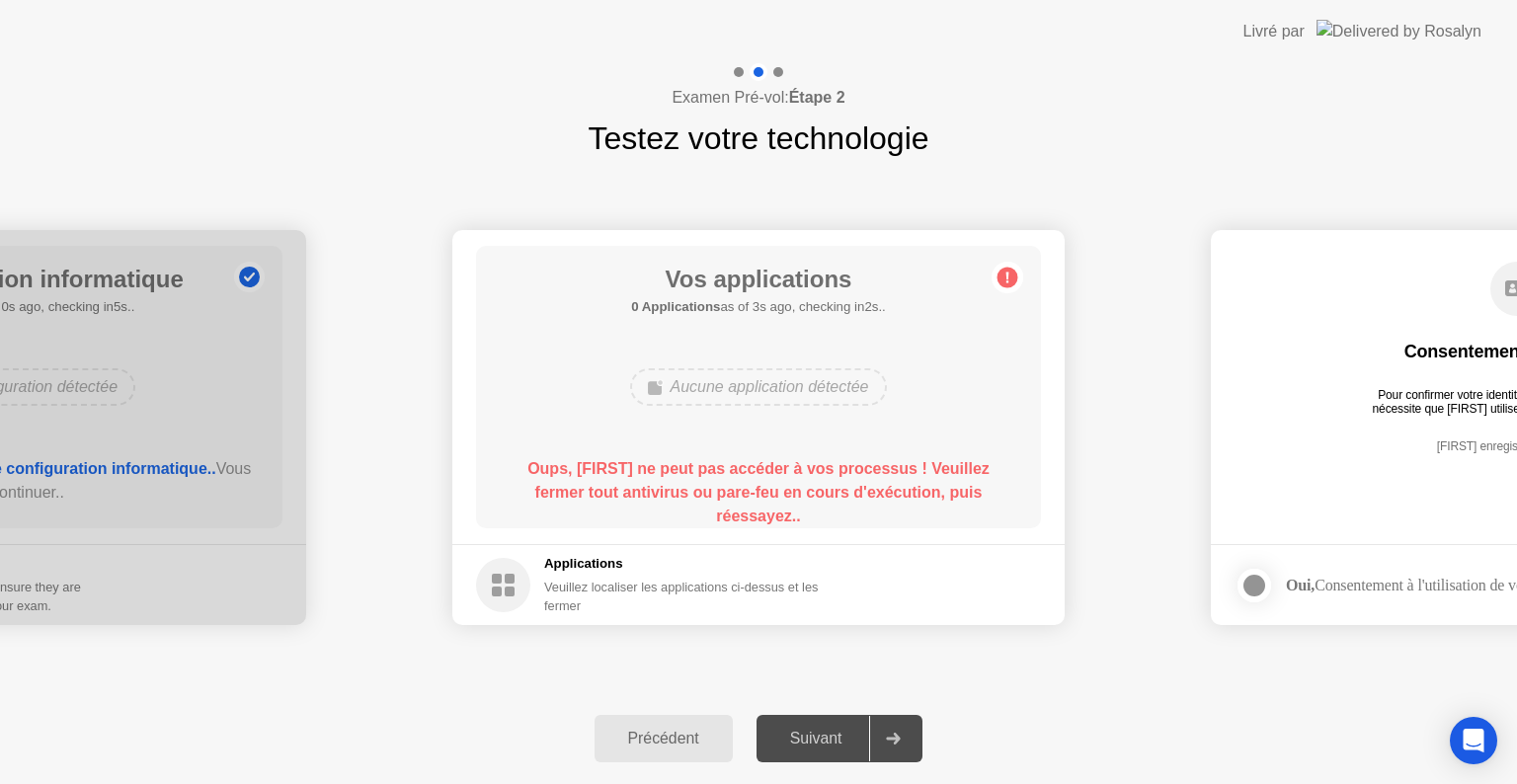 click 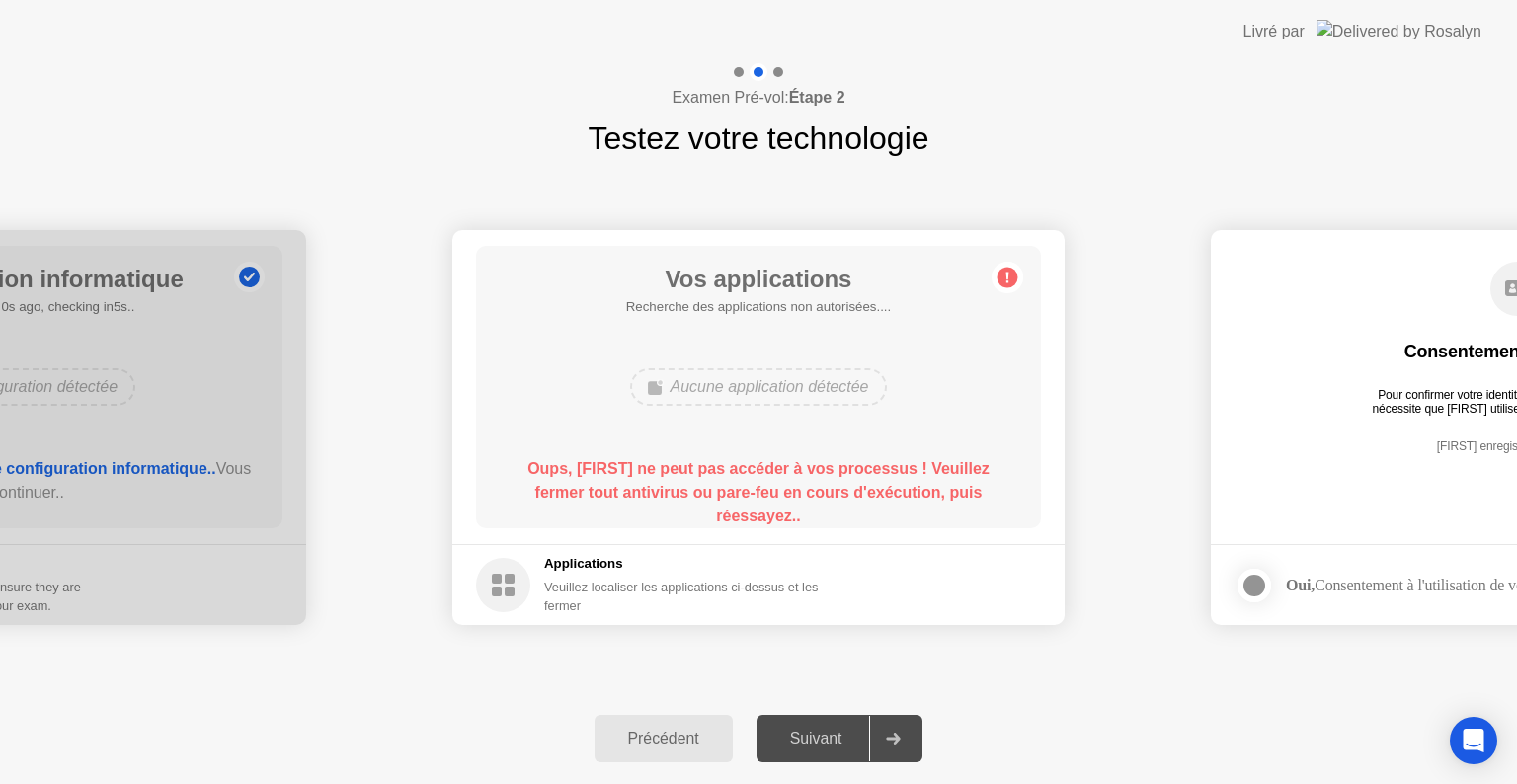 click on "Précédent" 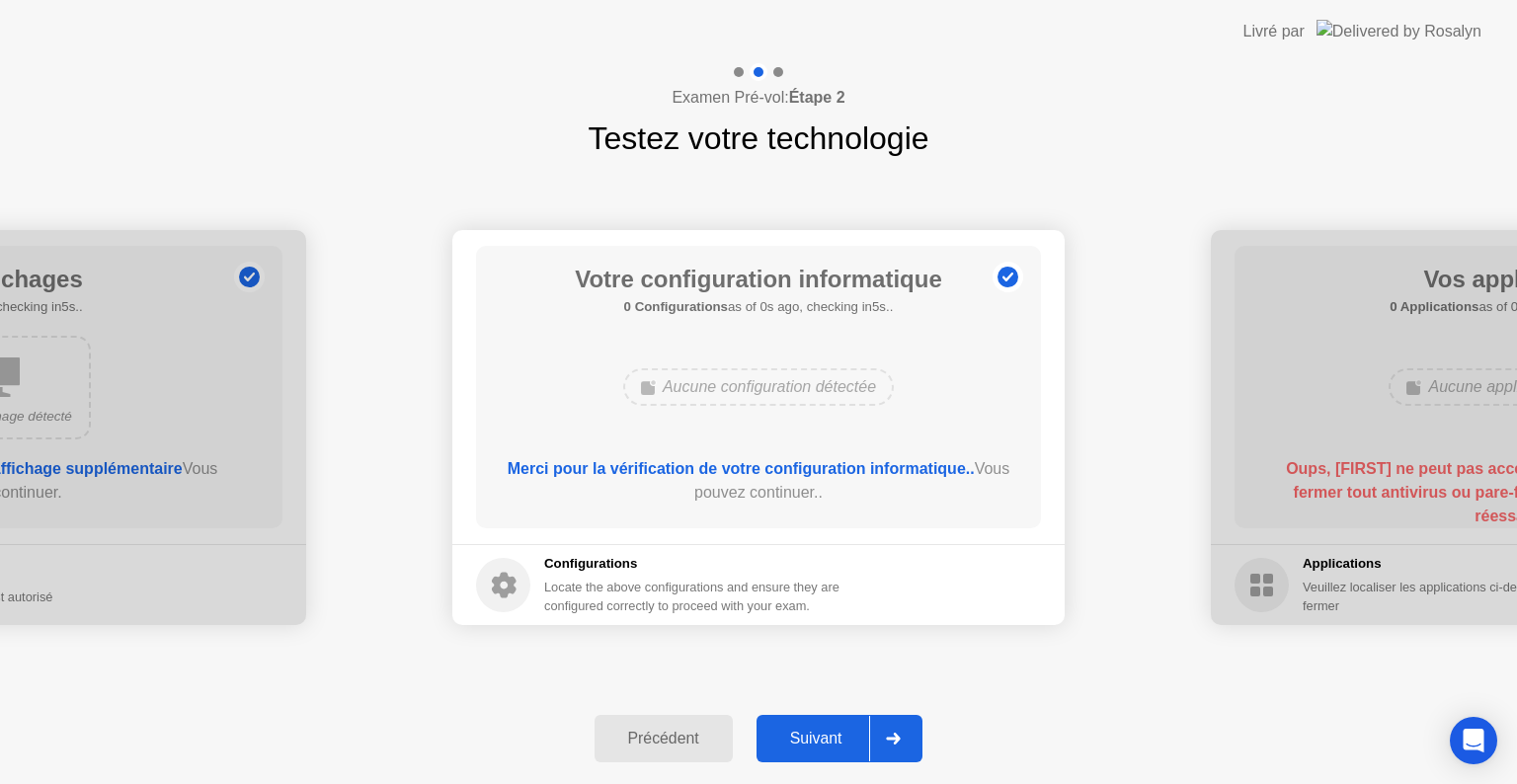 click on "Précédent" 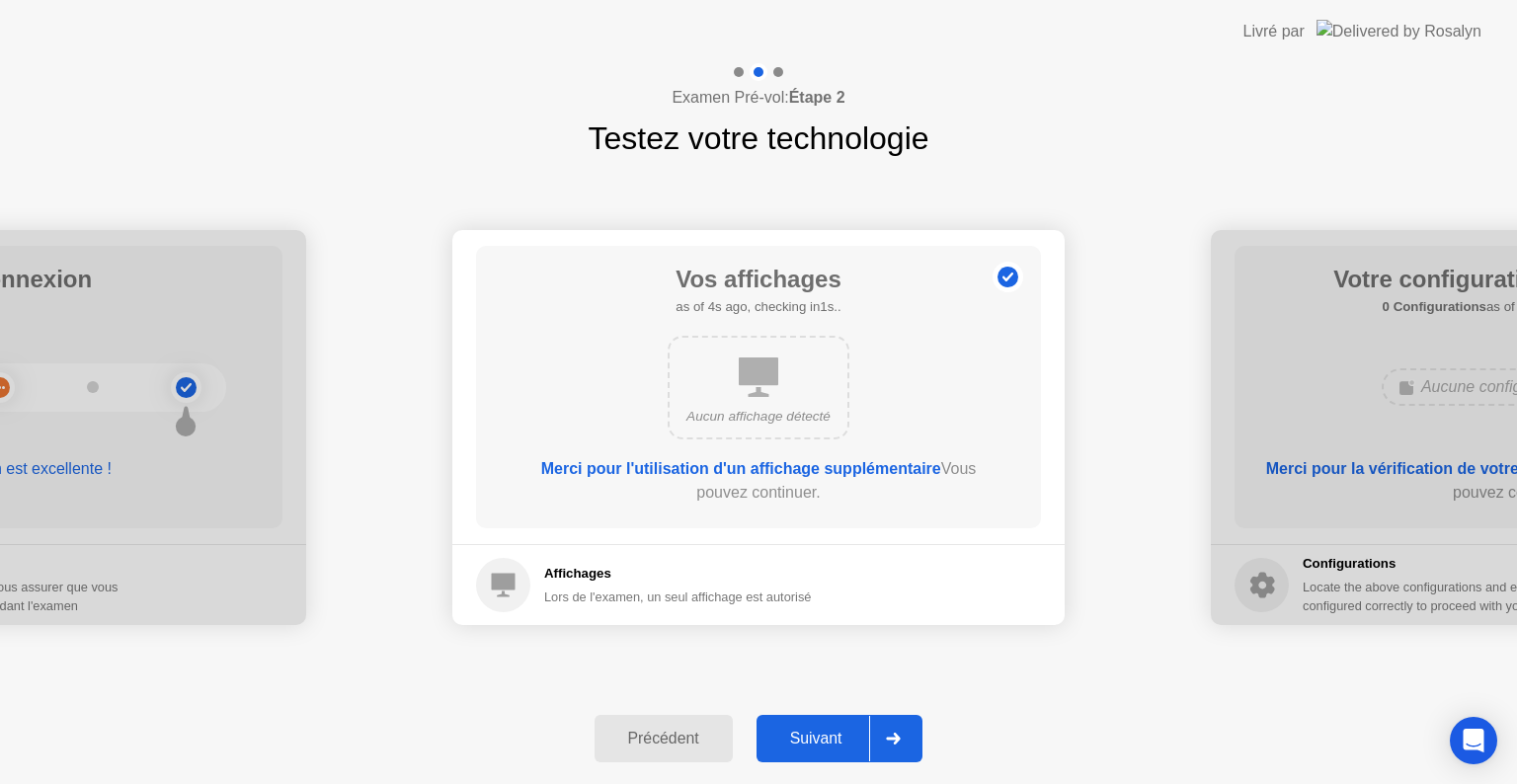 click 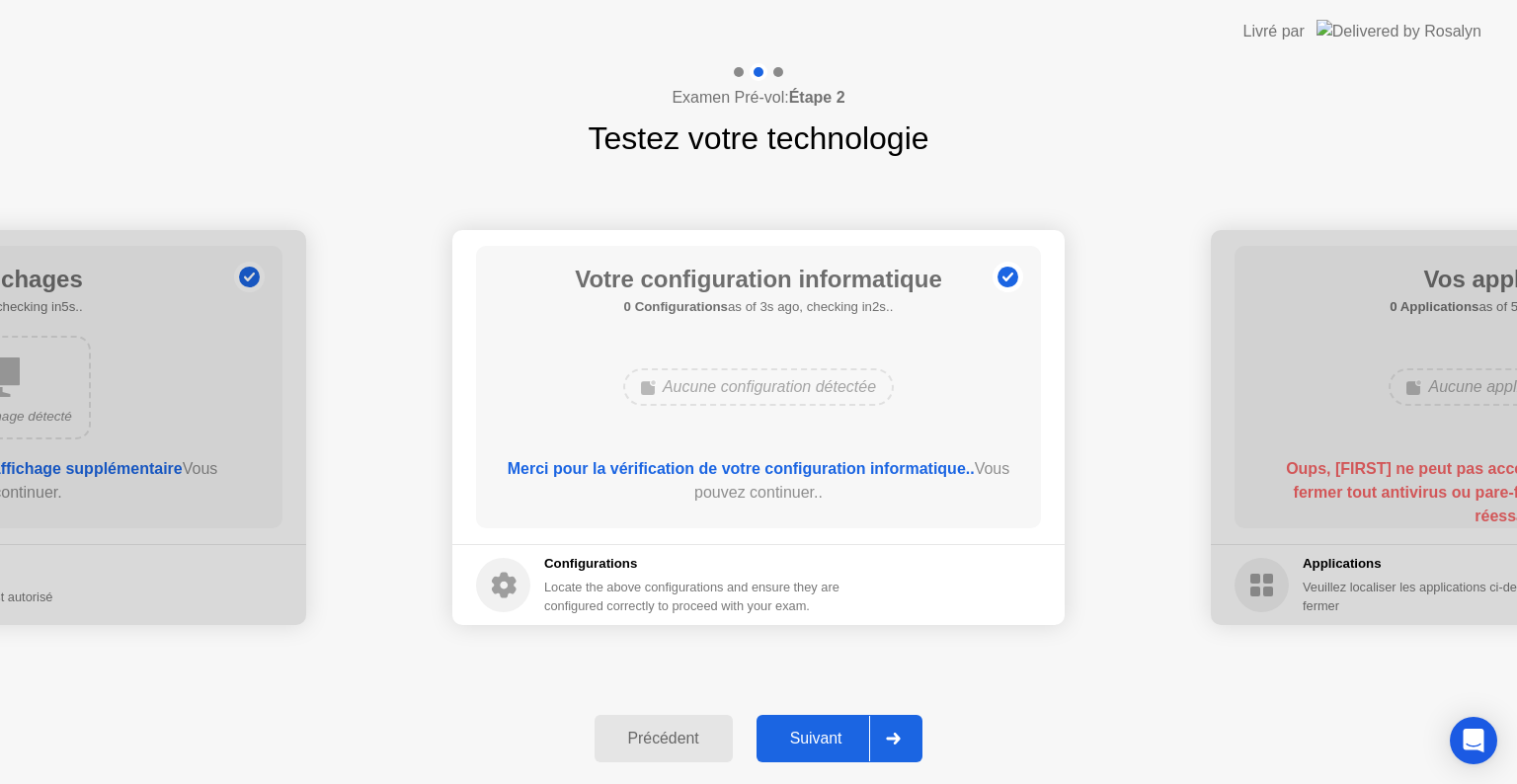 click 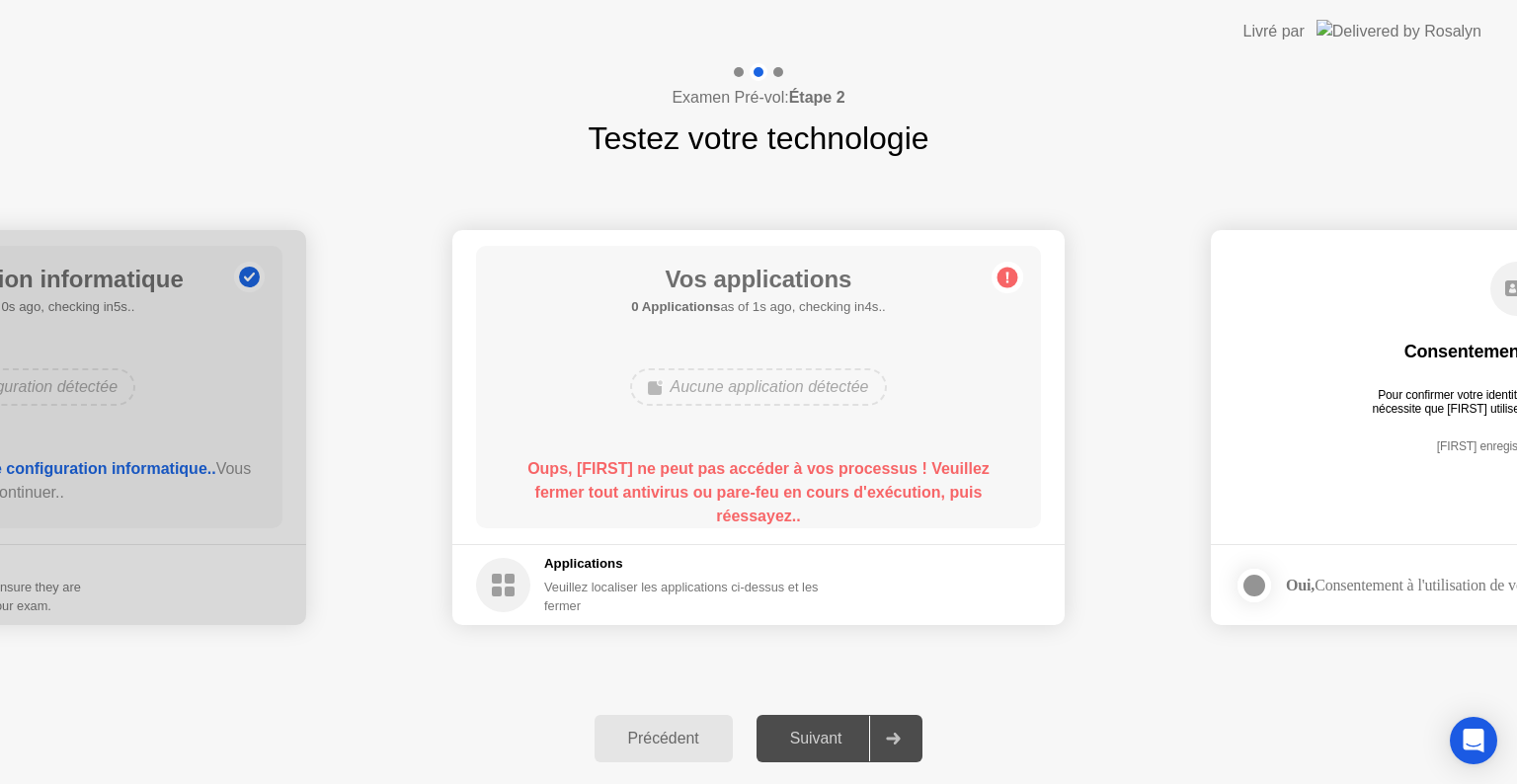 click 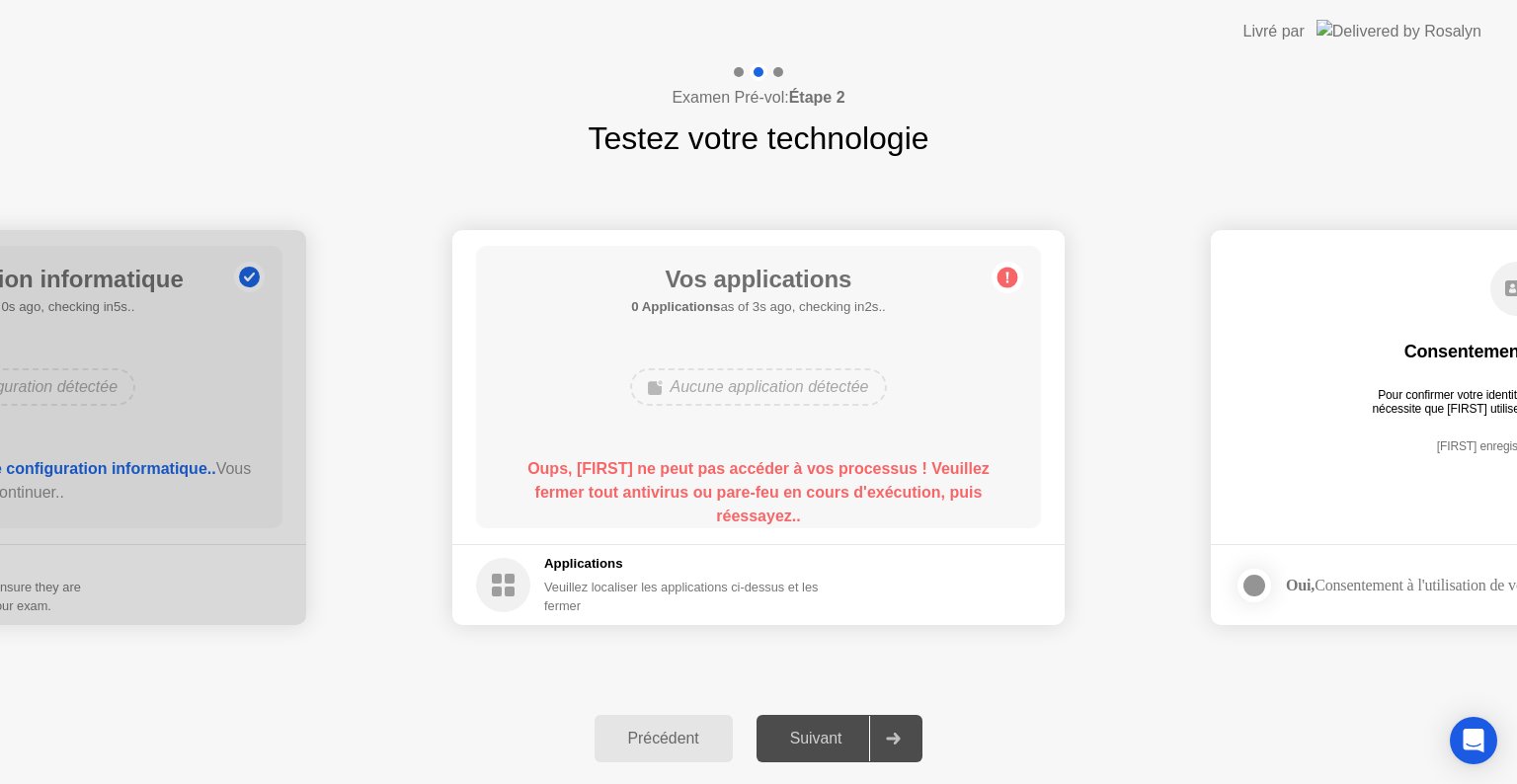 click on "Aucune application détectée" 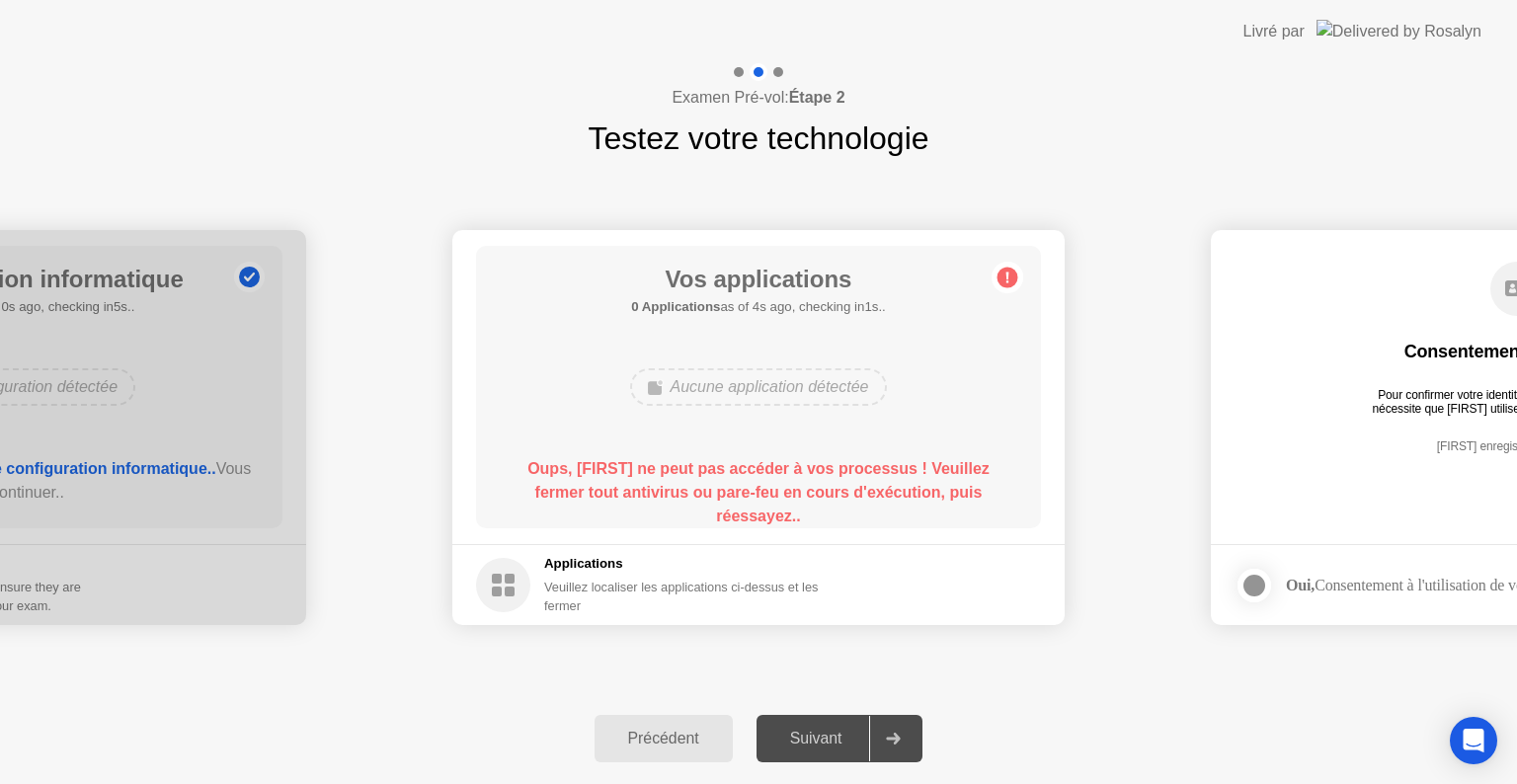 click on "**********" 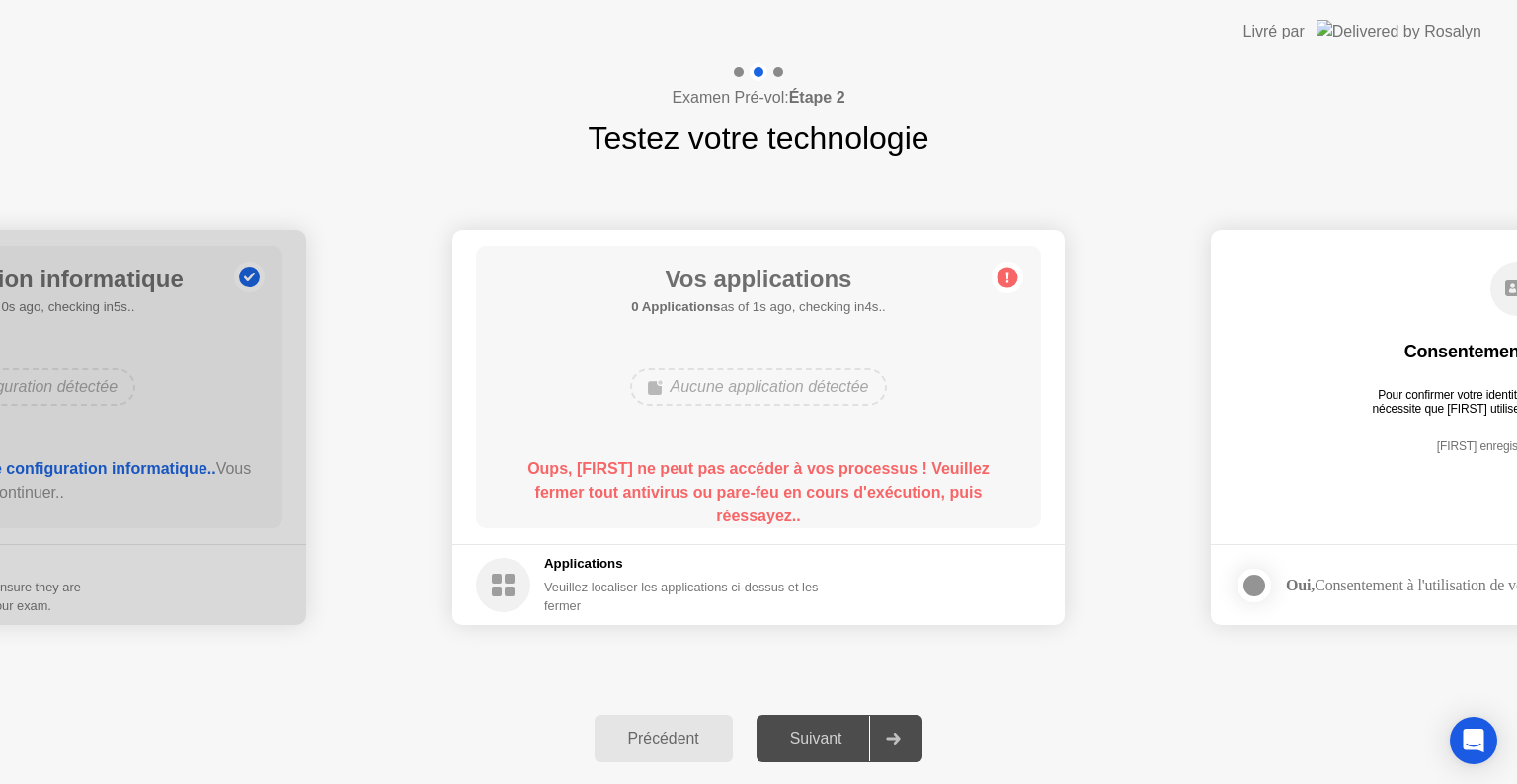 click on "Veuillez localiser les applications ci-dessus et les fermer" 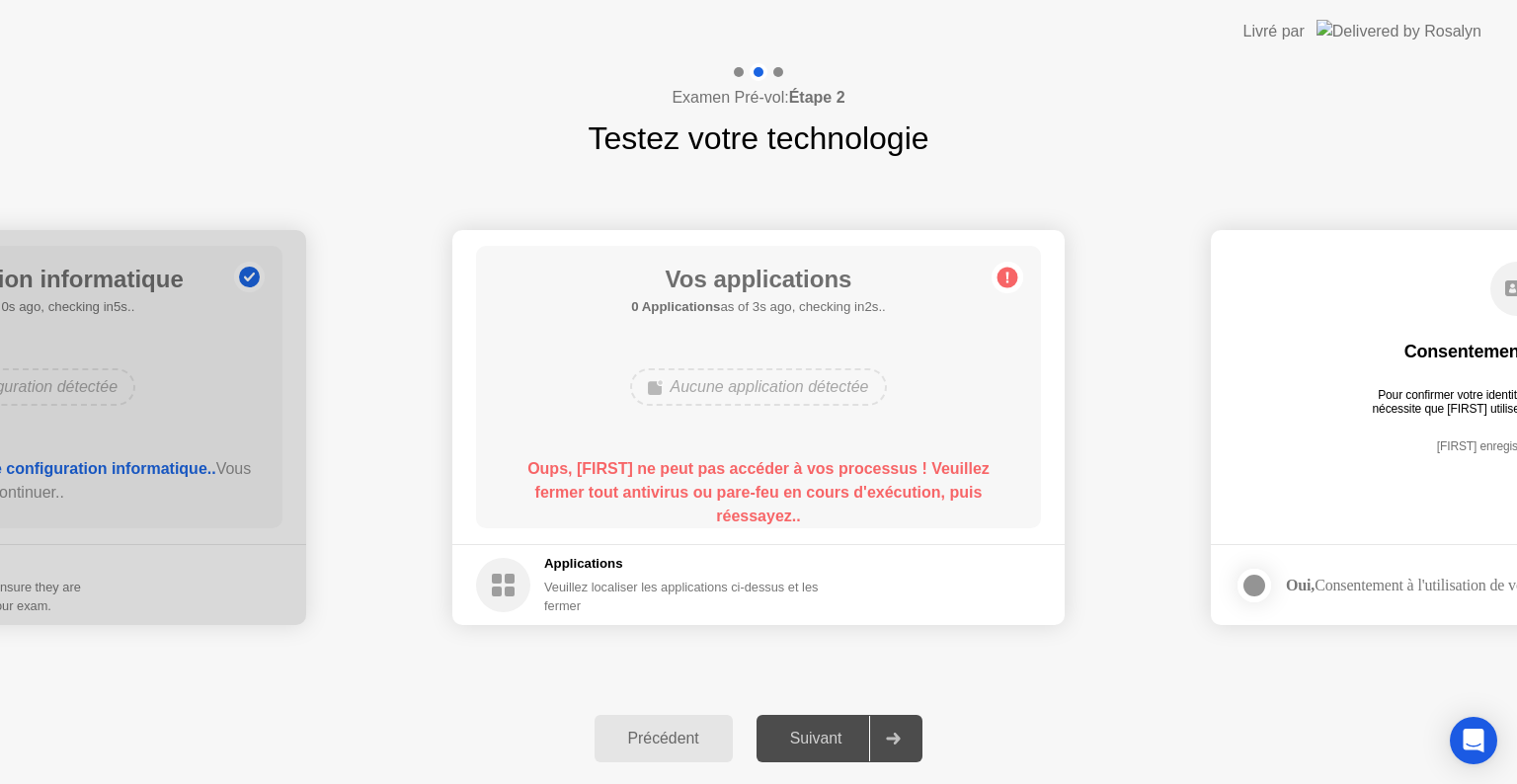 click 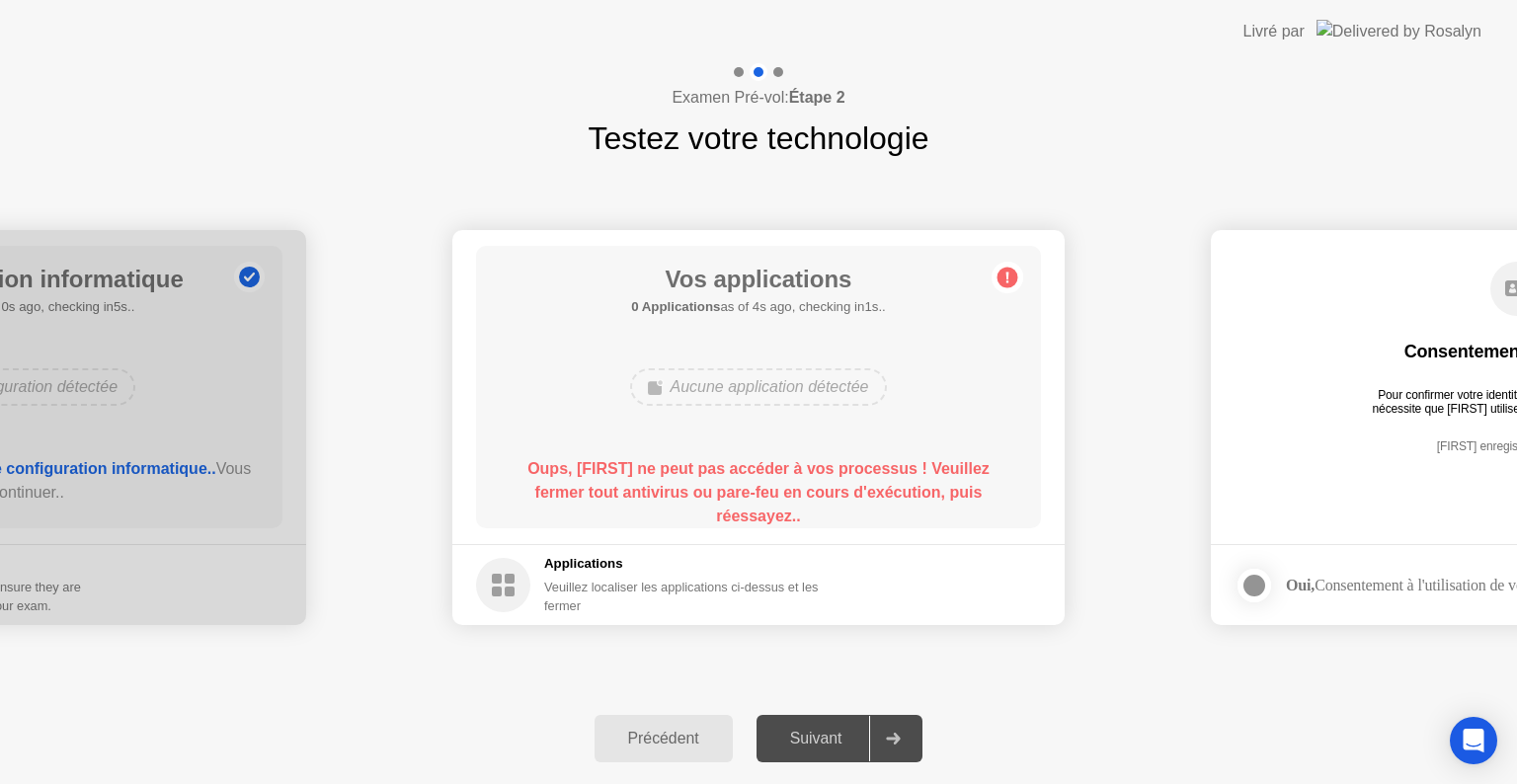 click on "Aucune application détectée" 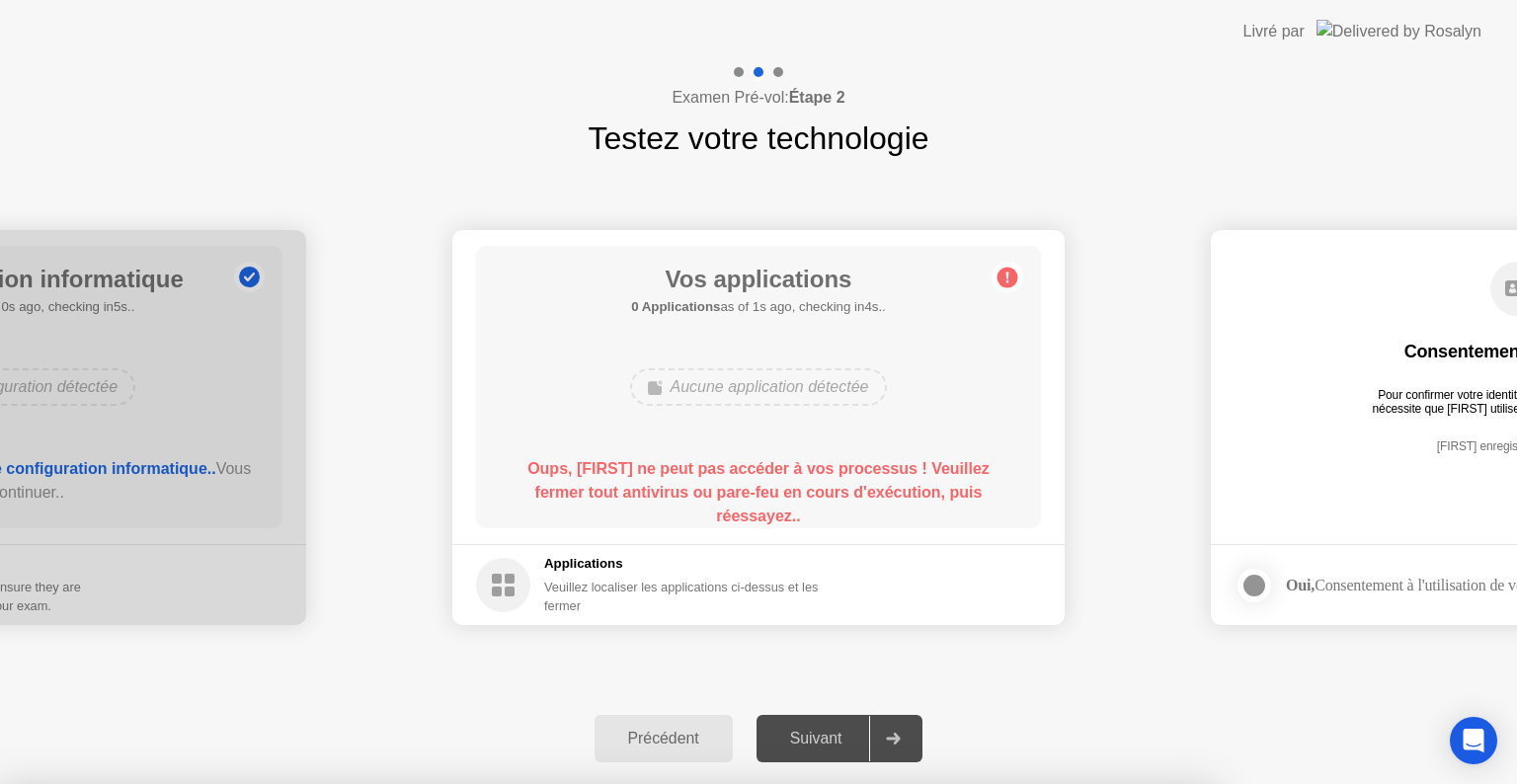 click on "Oui" at bounding box center [559, 896] 